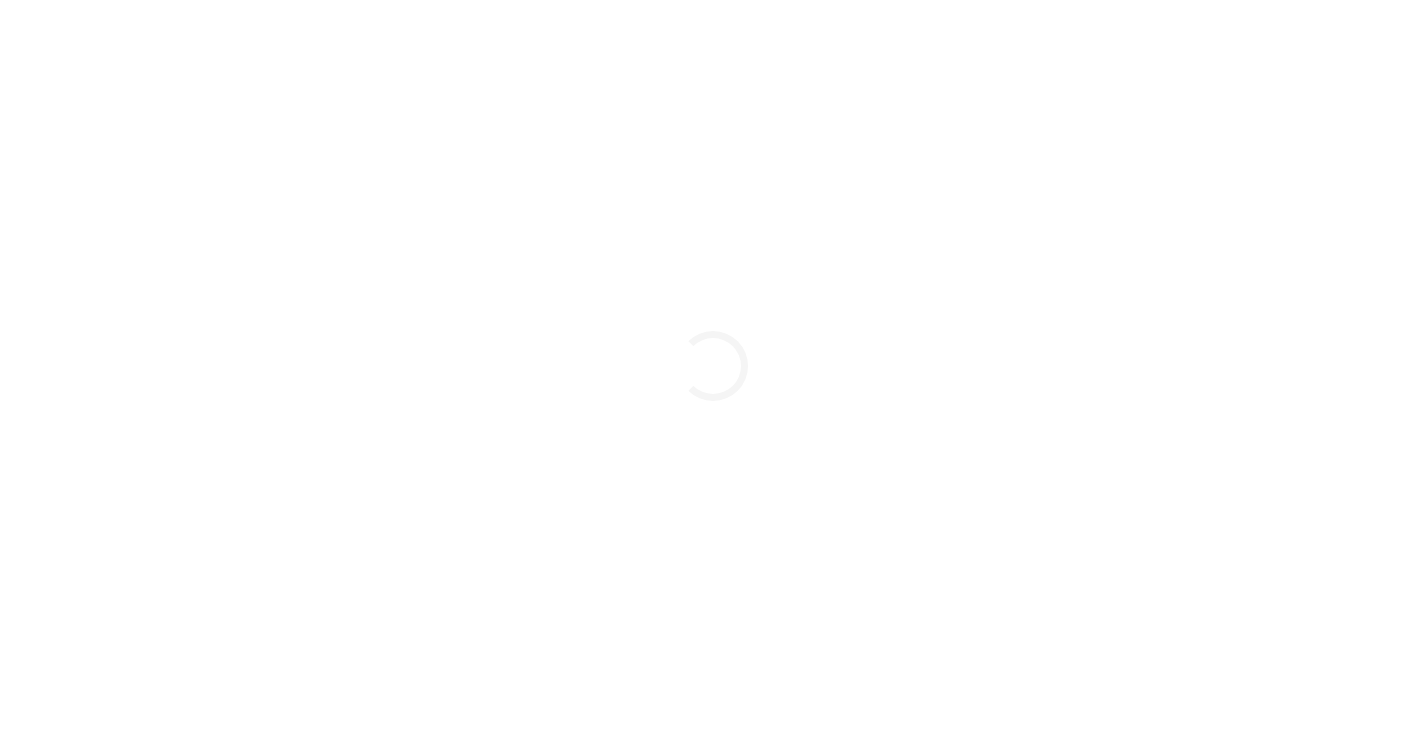 scroll, scrollTop: 0, scrollLeft: 0, axis: both 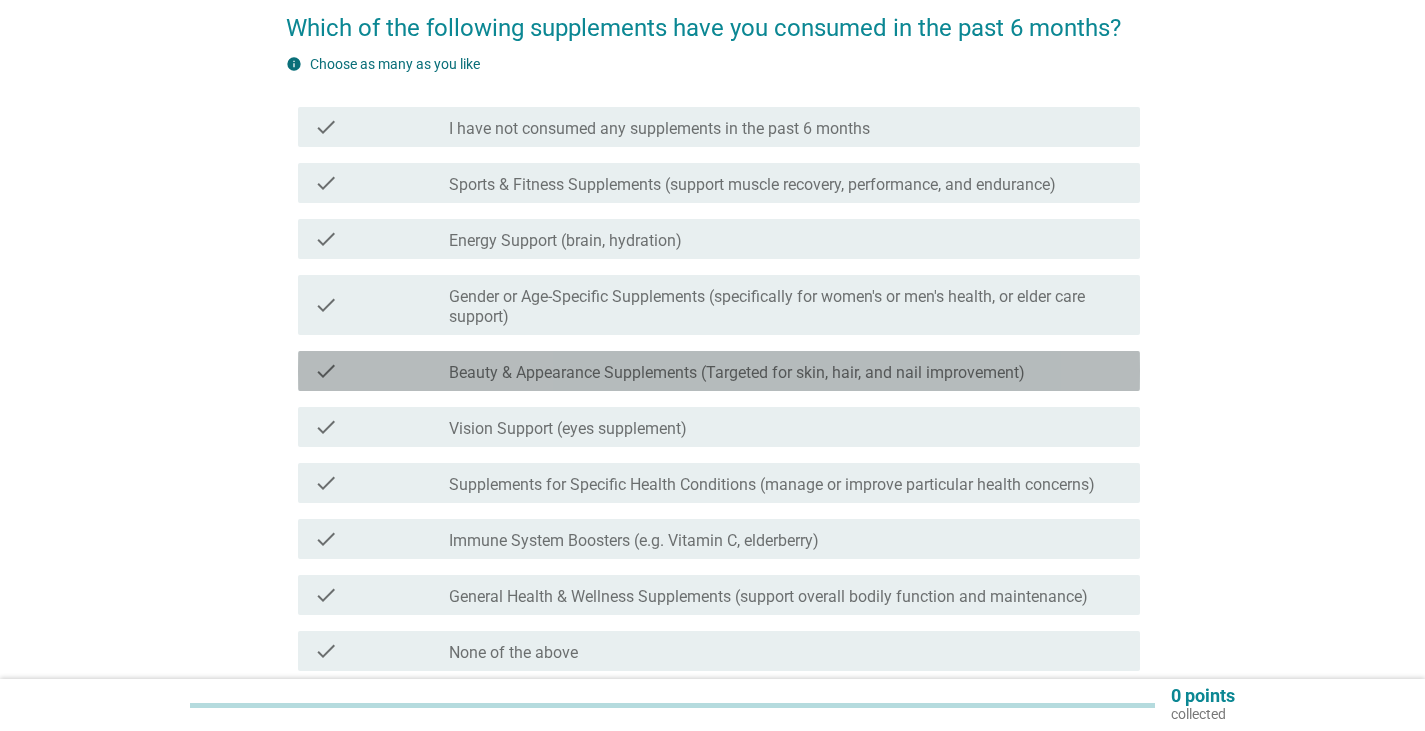 click on "Beauty & Appearance Supplements (Targeted for skin, hair, and nail improvement)" at bounding box center [737, 373] 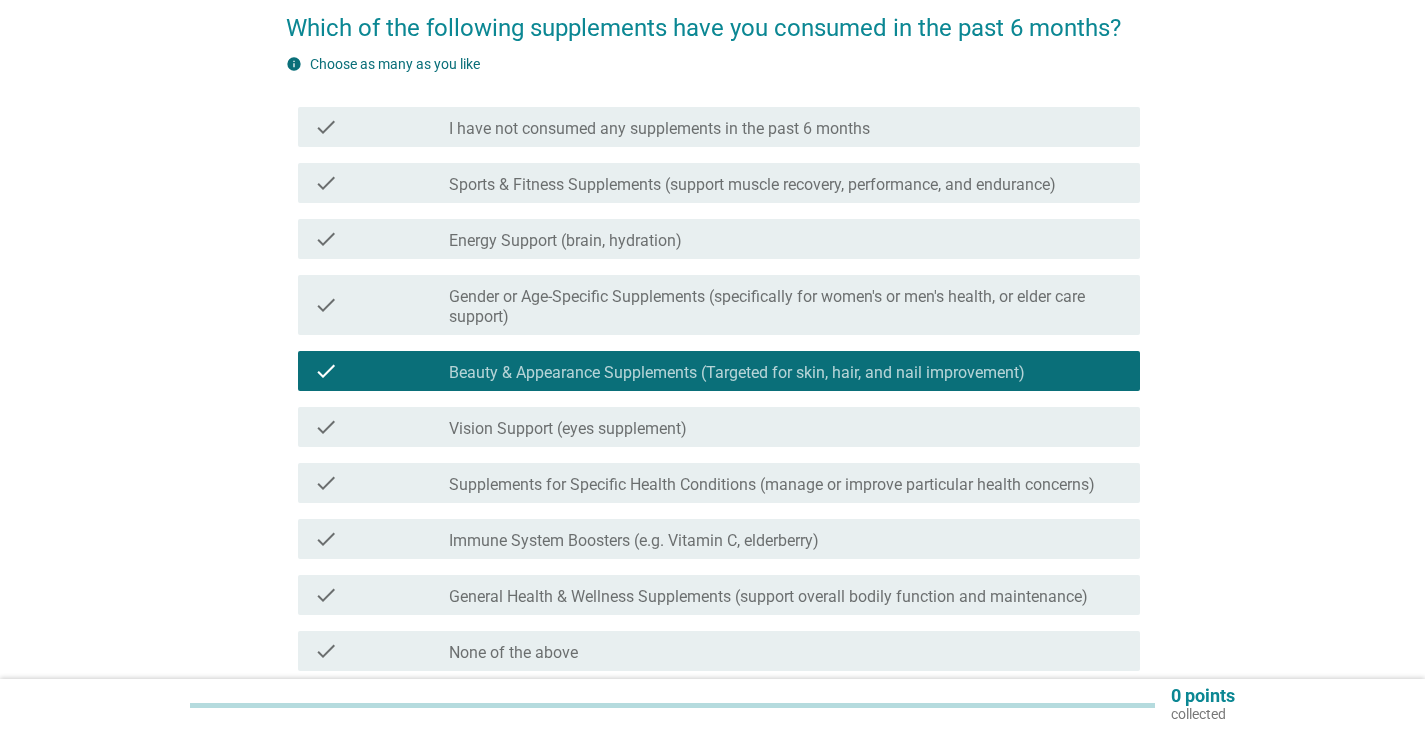 scroll, scrollTop: 200, scrollLeft: 0, axis: vertical 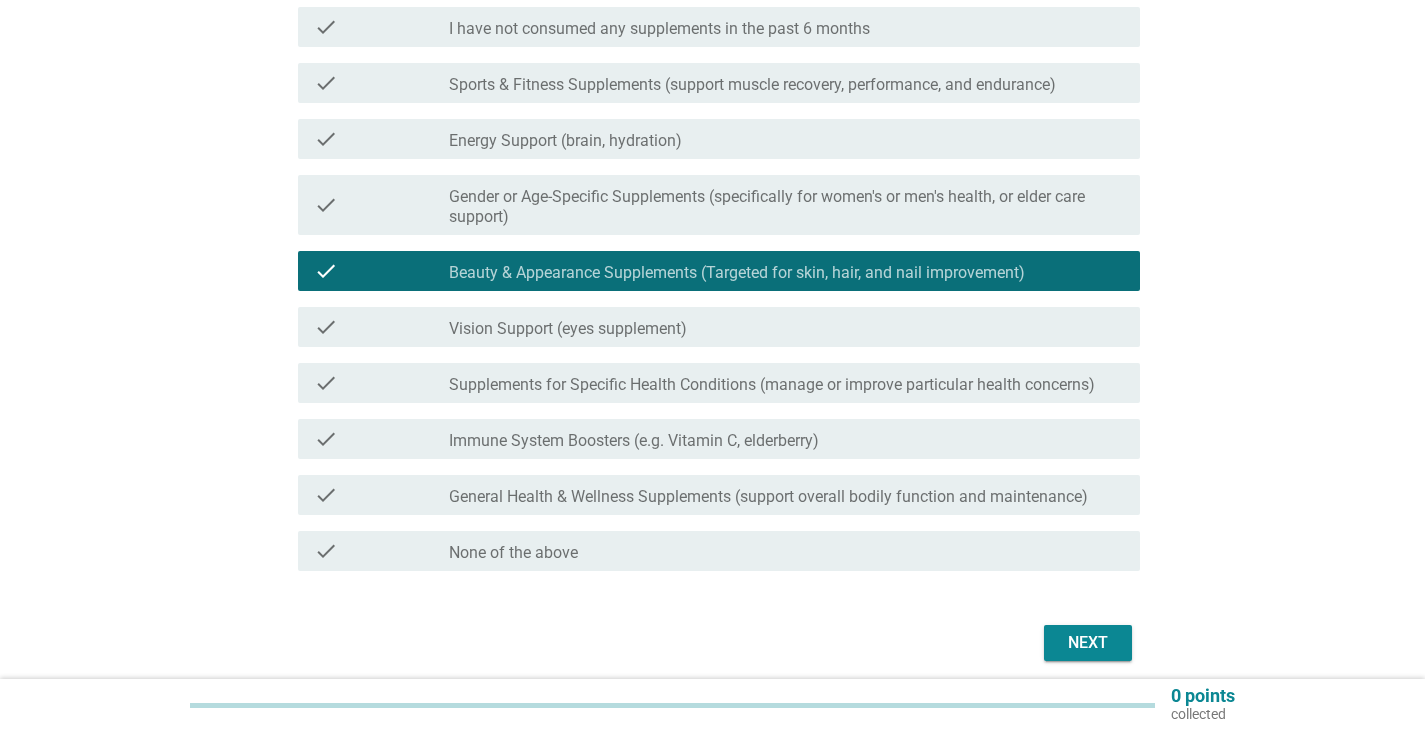 click on "Immune System Boosters (e.g. Vitamin C, elderberry)" at bounding box center (634, 441) 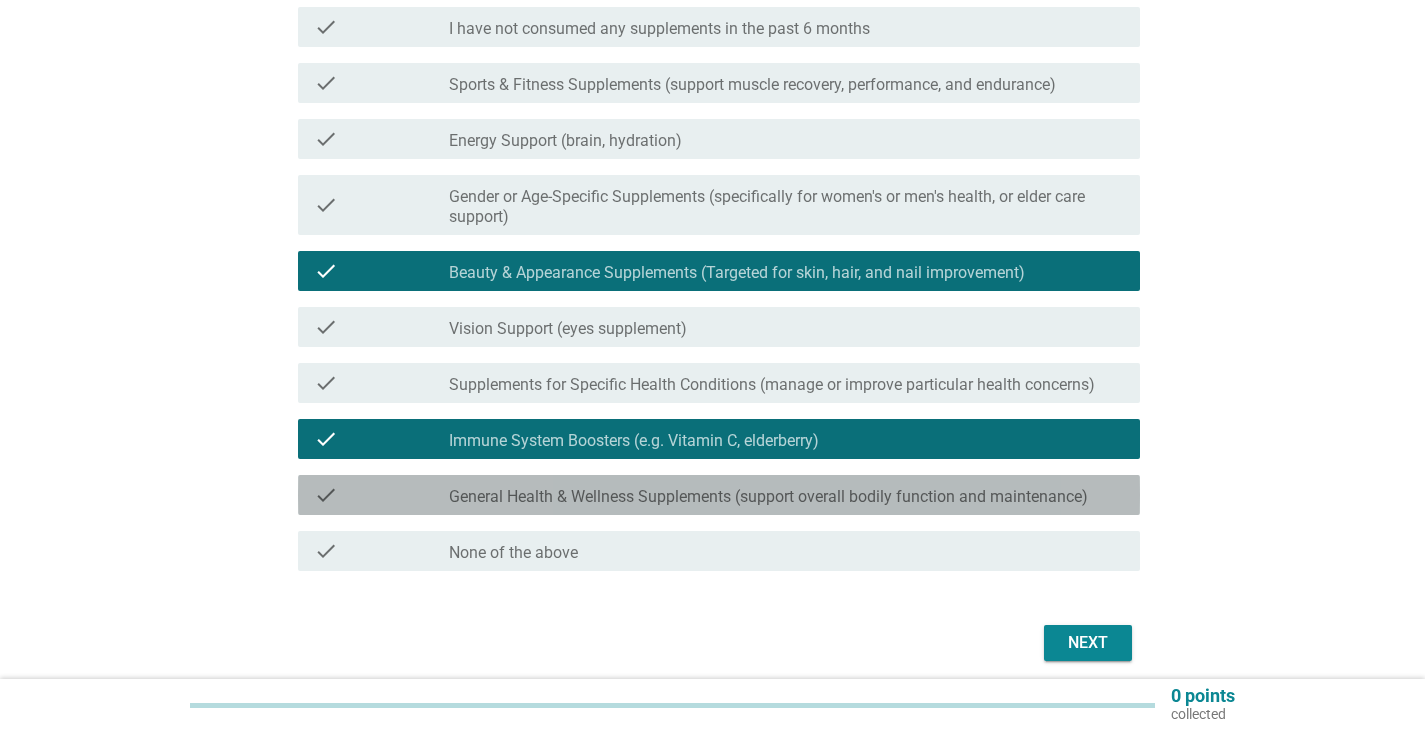 click on "General Health & Wellness Supplements (support overall bodily function and maintenance)" at bounding box center (768, 497) 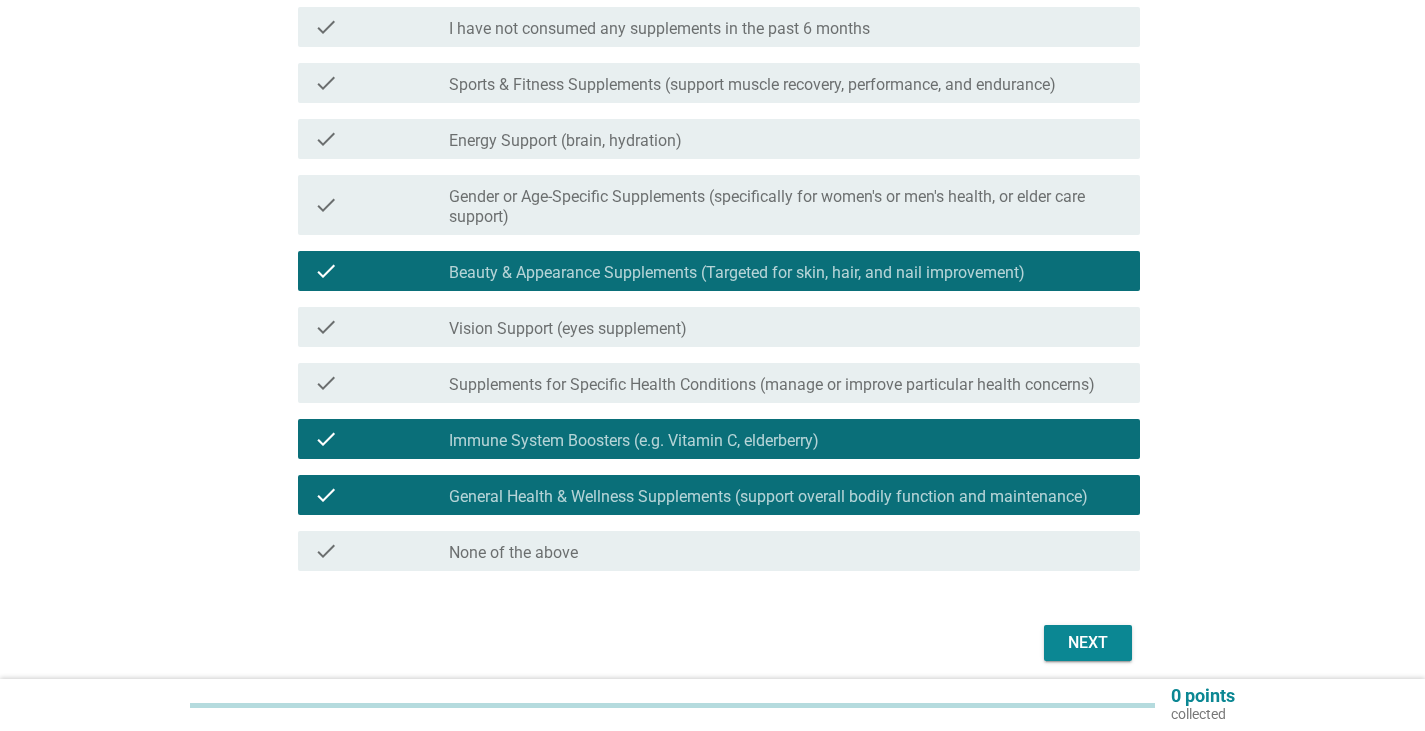 click on "Next" at bounding box center (1088, 643) 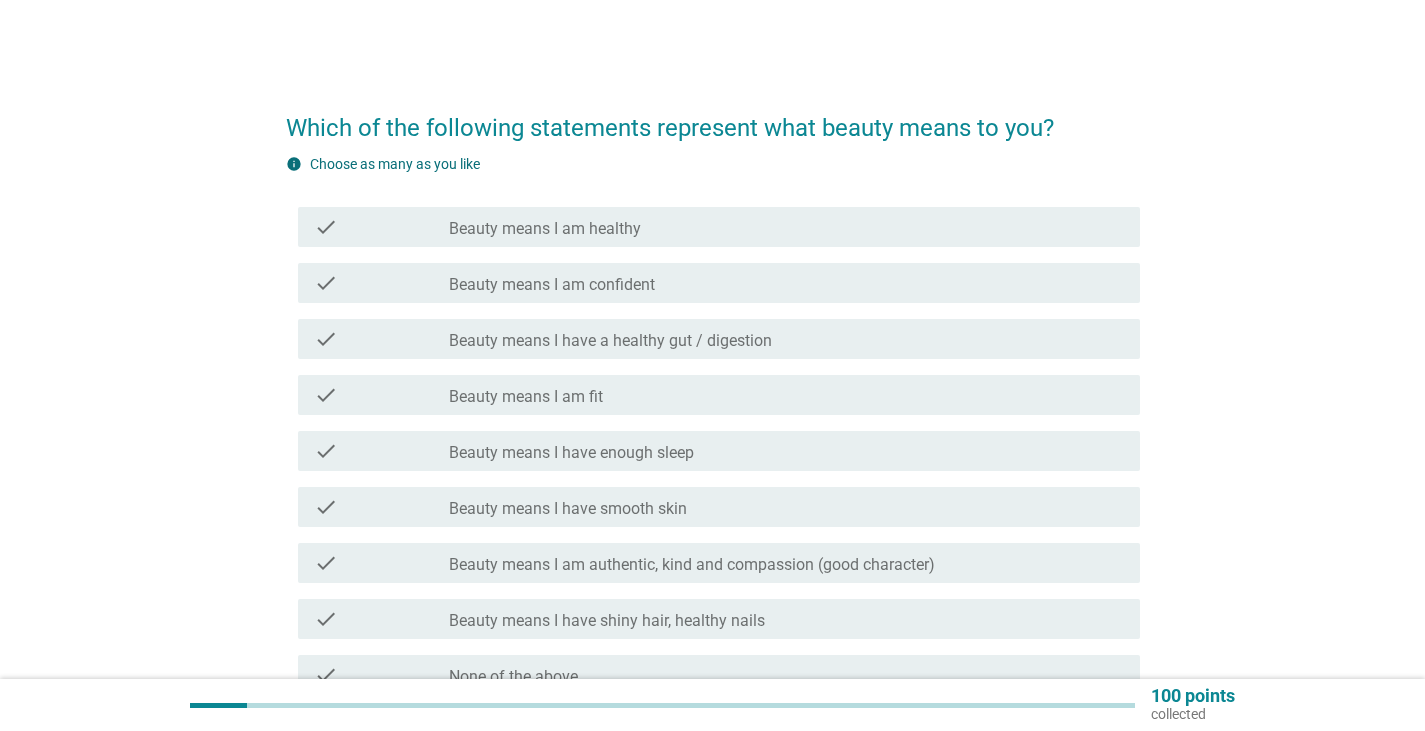 scroll, scrollTop: 100, scrollLeft: 0, axis: vertical 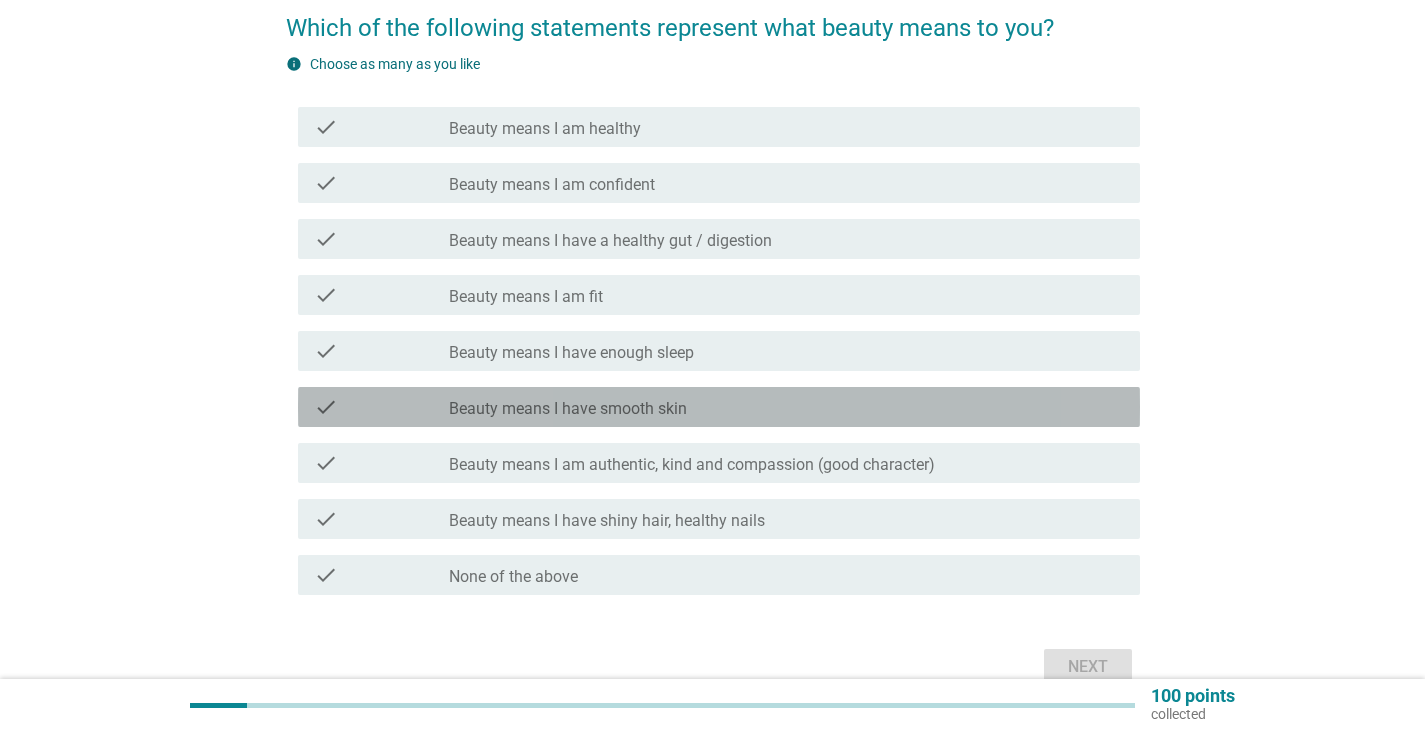 click on "Beauty means I have smooth skin" at bounding box center [568, 409] 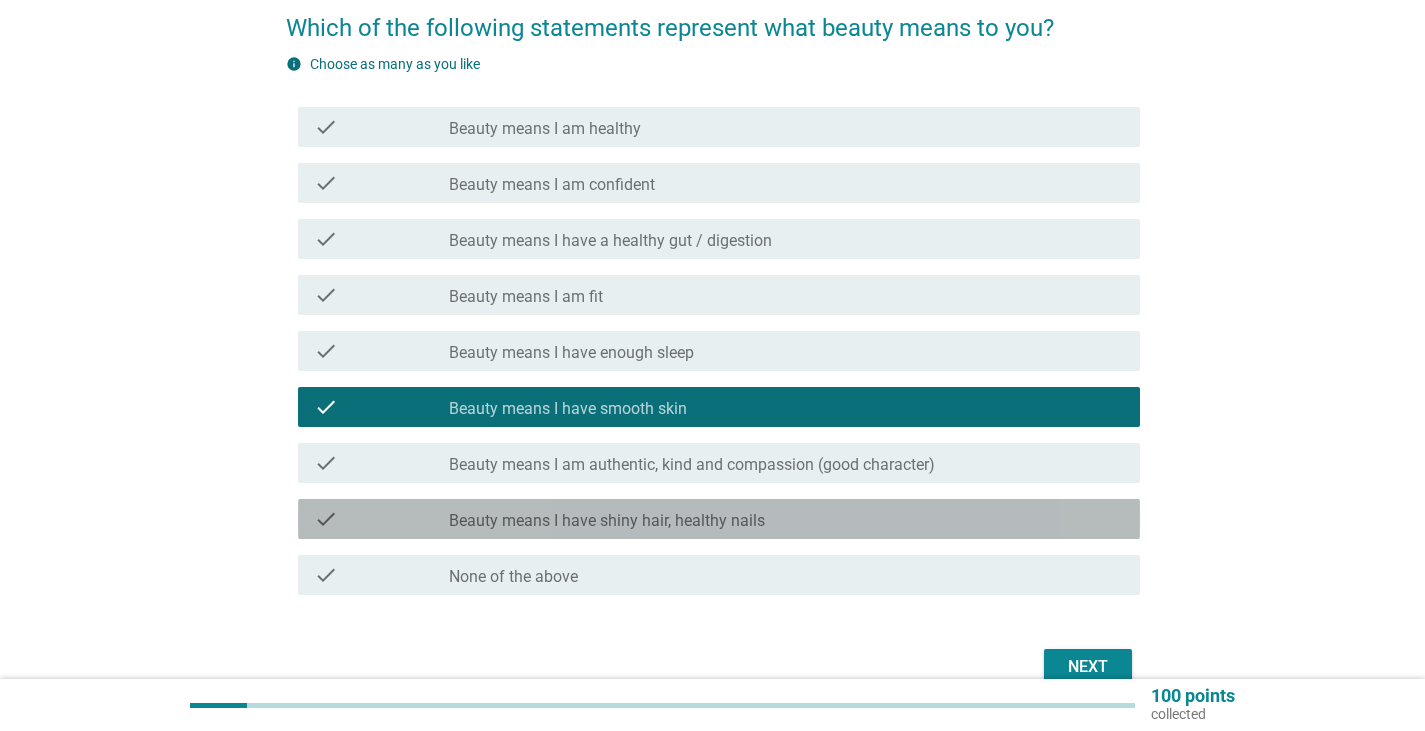click on "Beauty means I have shiny hair, healthy nails" at bounding box center (607, 521) 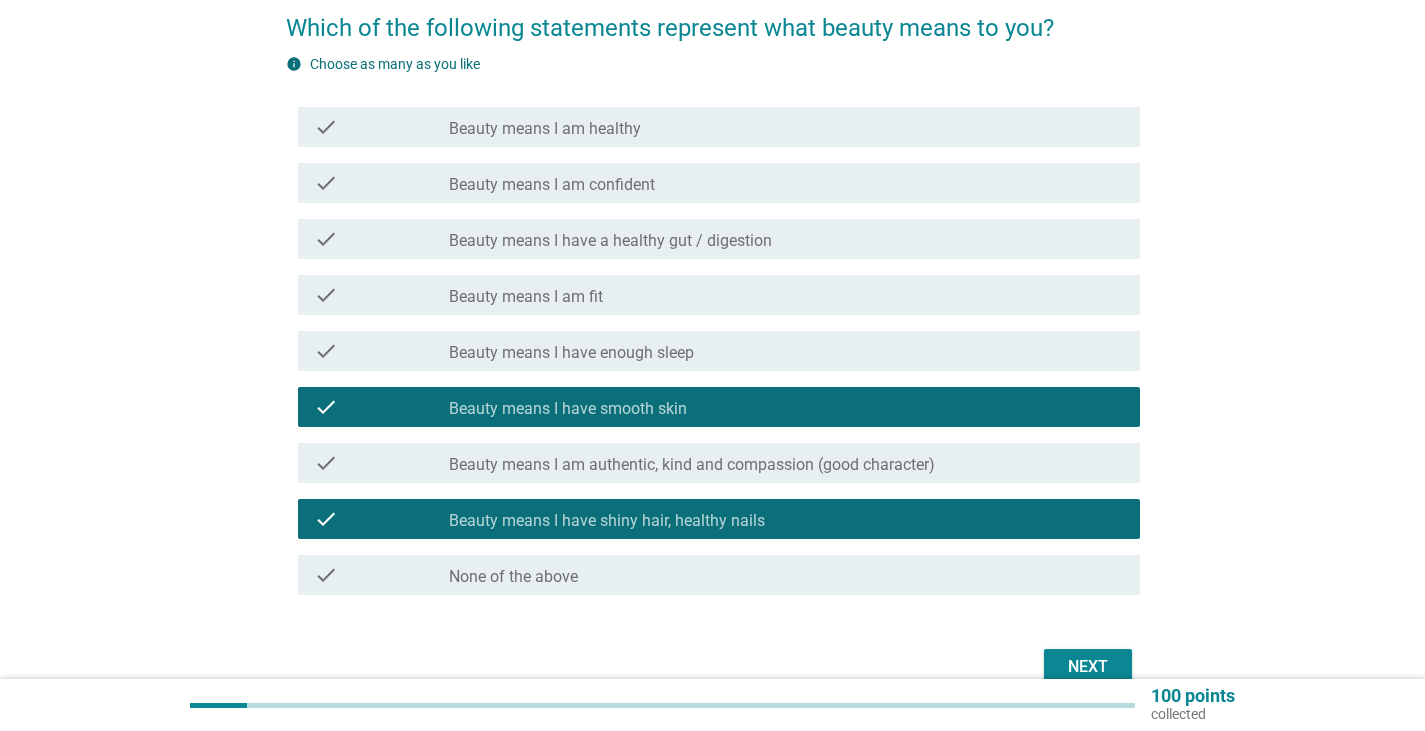 click on "Beauty means I am healthy" at bounding box center (545, 129) 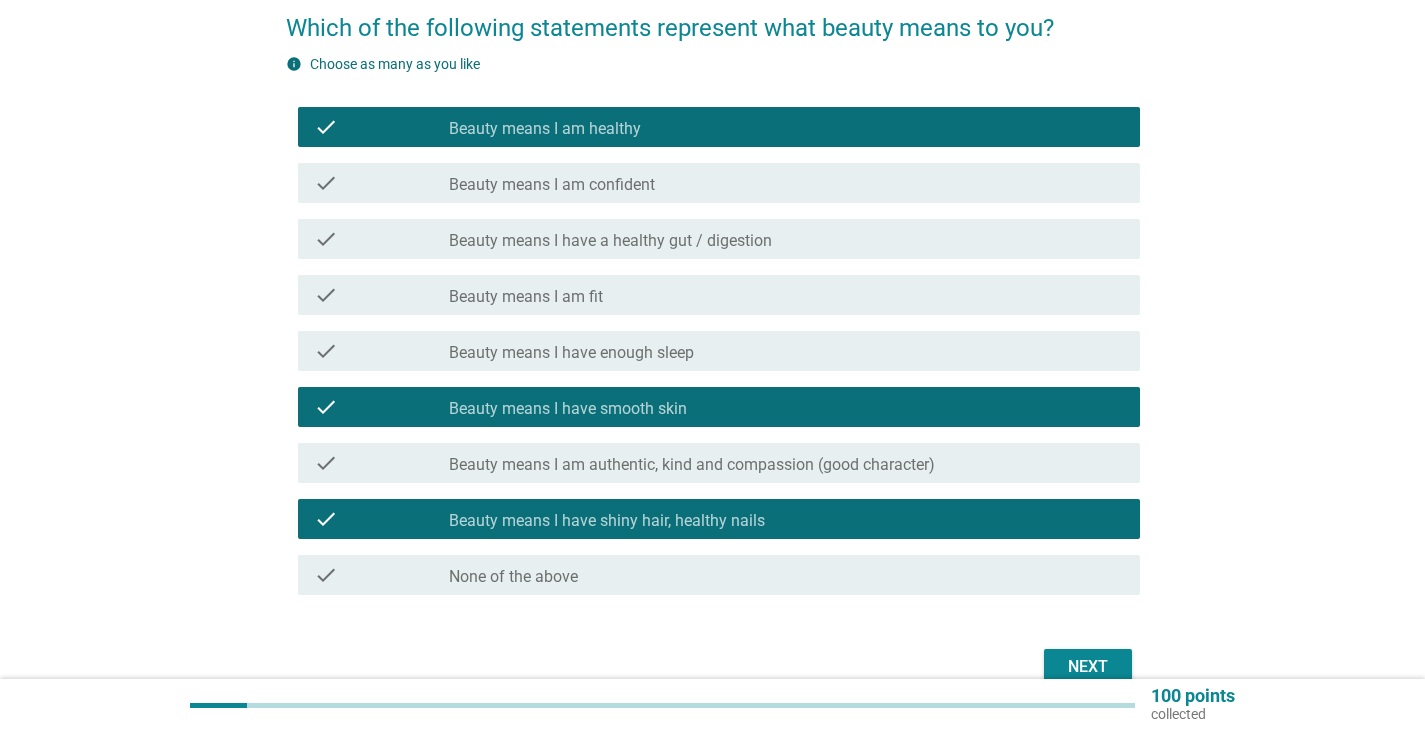 click on "Next" at bounding box center [1088, 667] 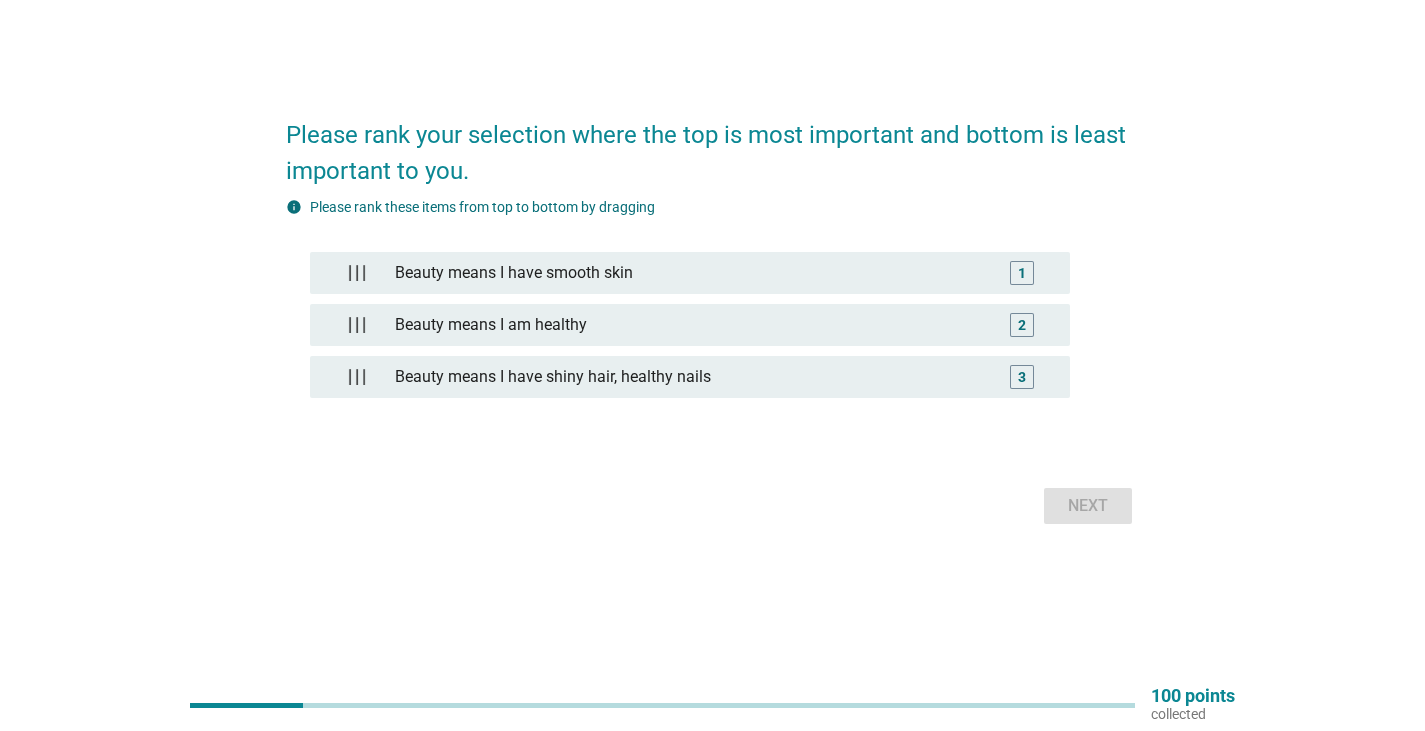 scroll, scrollTop: 0, scrollLeft: 0, axis: both 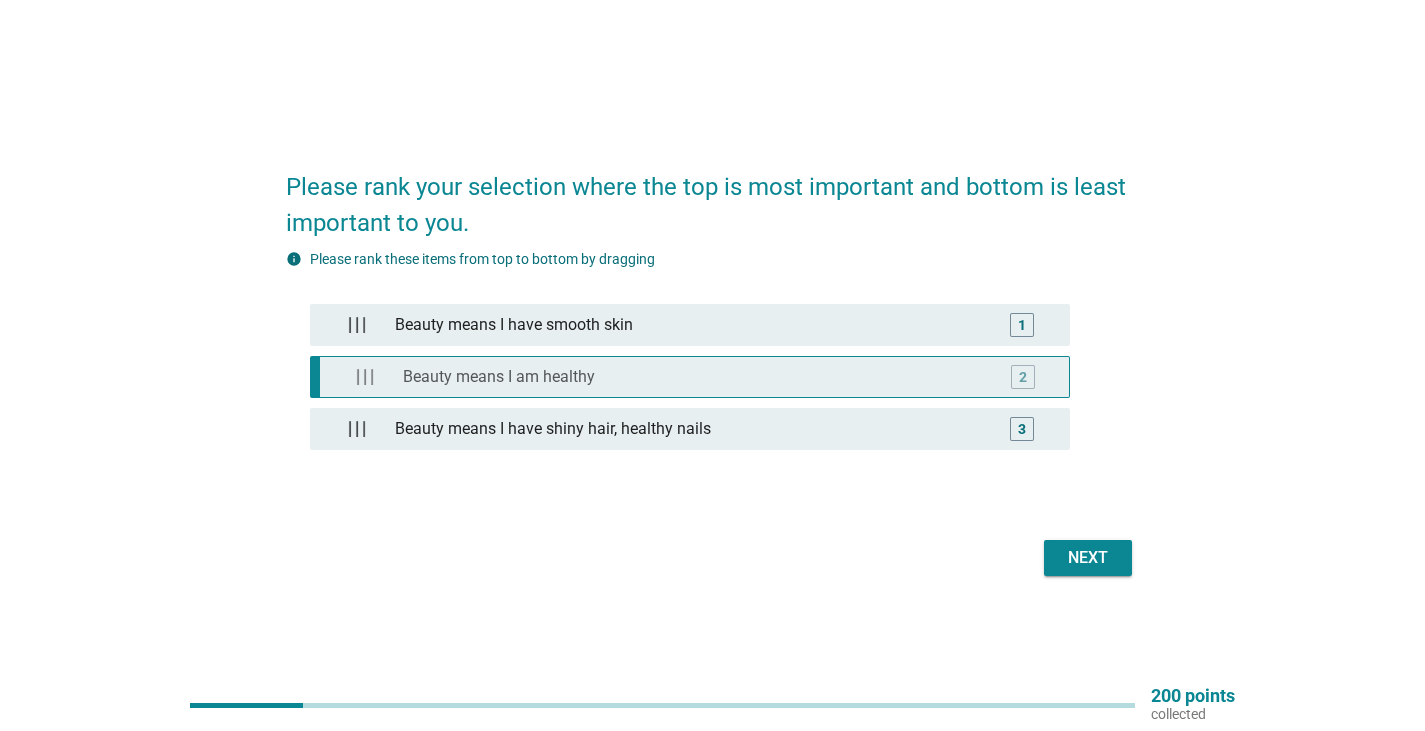 type 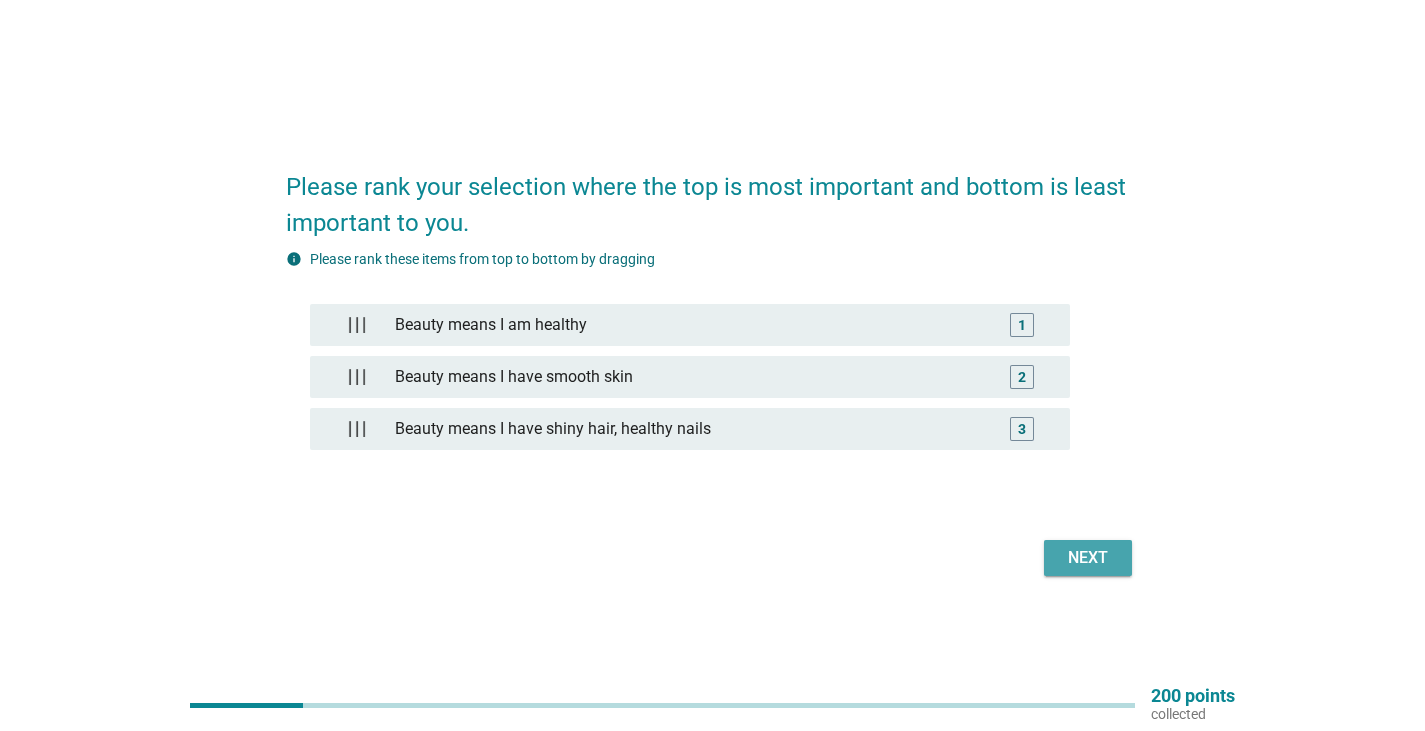click on "Next" at bounding box center [1088, 558] 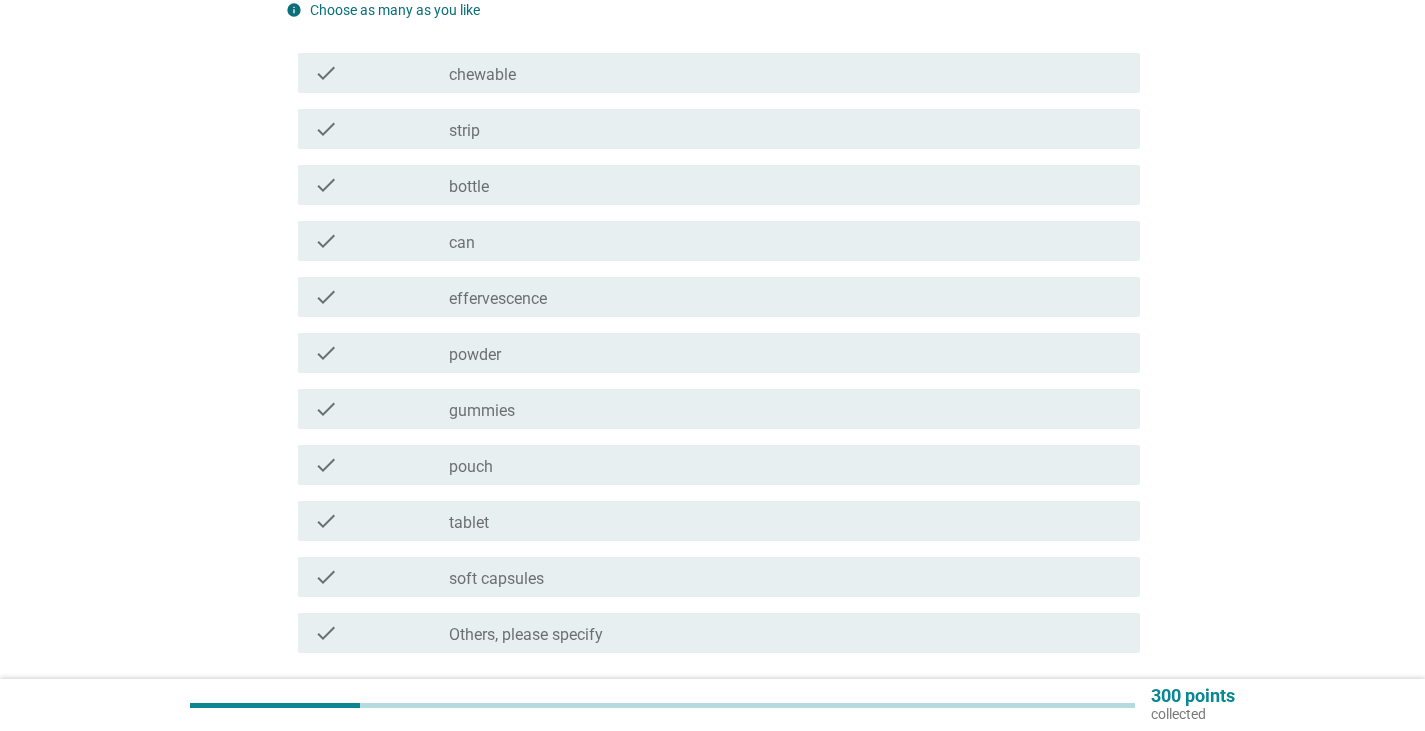 scroll, scrollTop: 200, scrollLeft: 0, axis: vertical 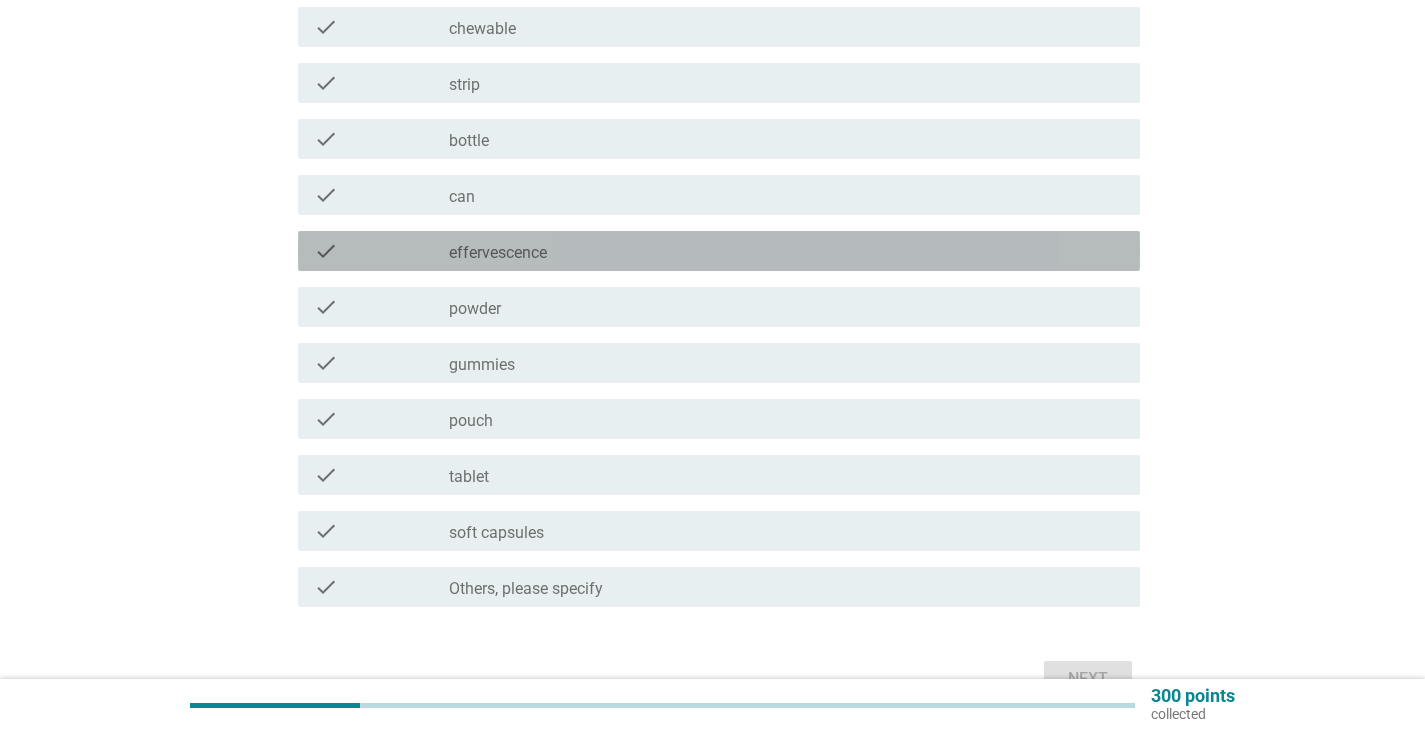 click on "check_box_outline_blank effervescence" at bounding box center (786, 251) 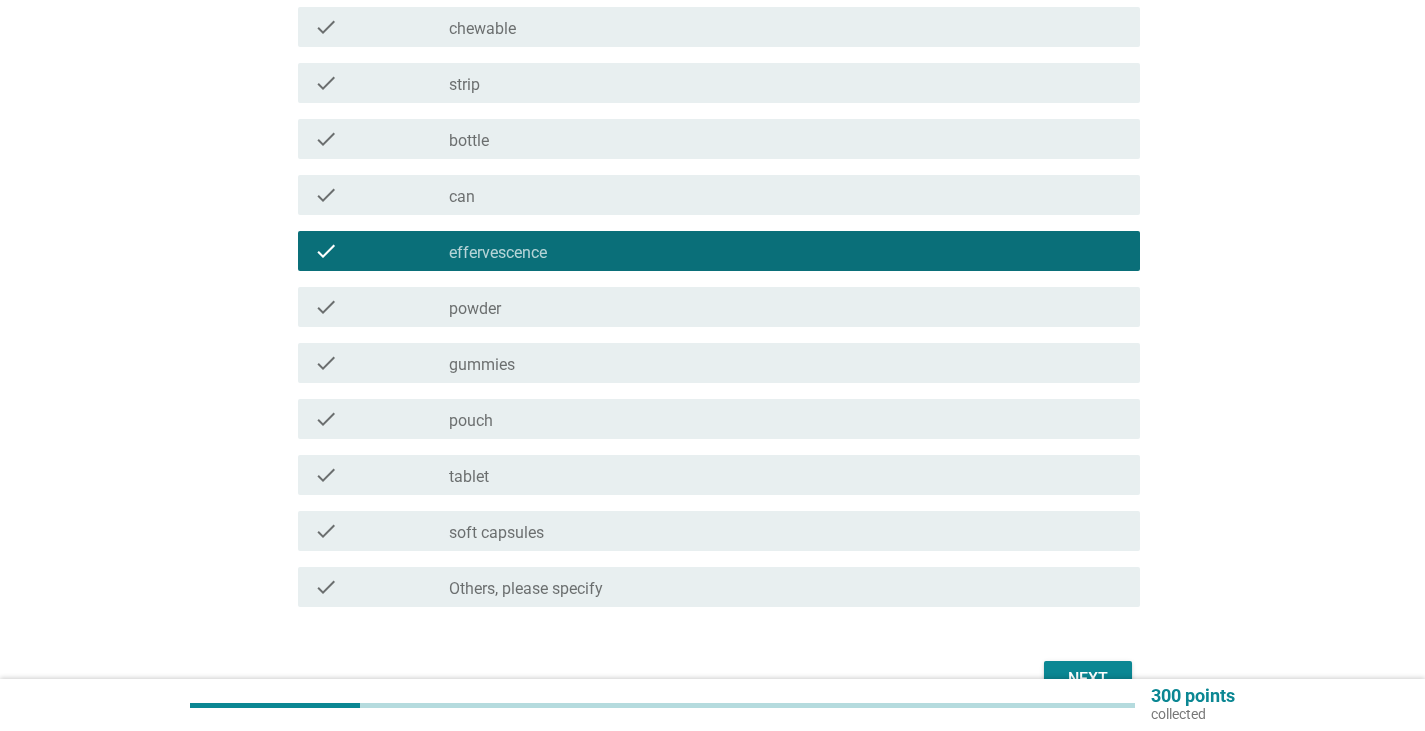 scroll, scrollTop: 100, scrollLeft: 0, axis: vertical 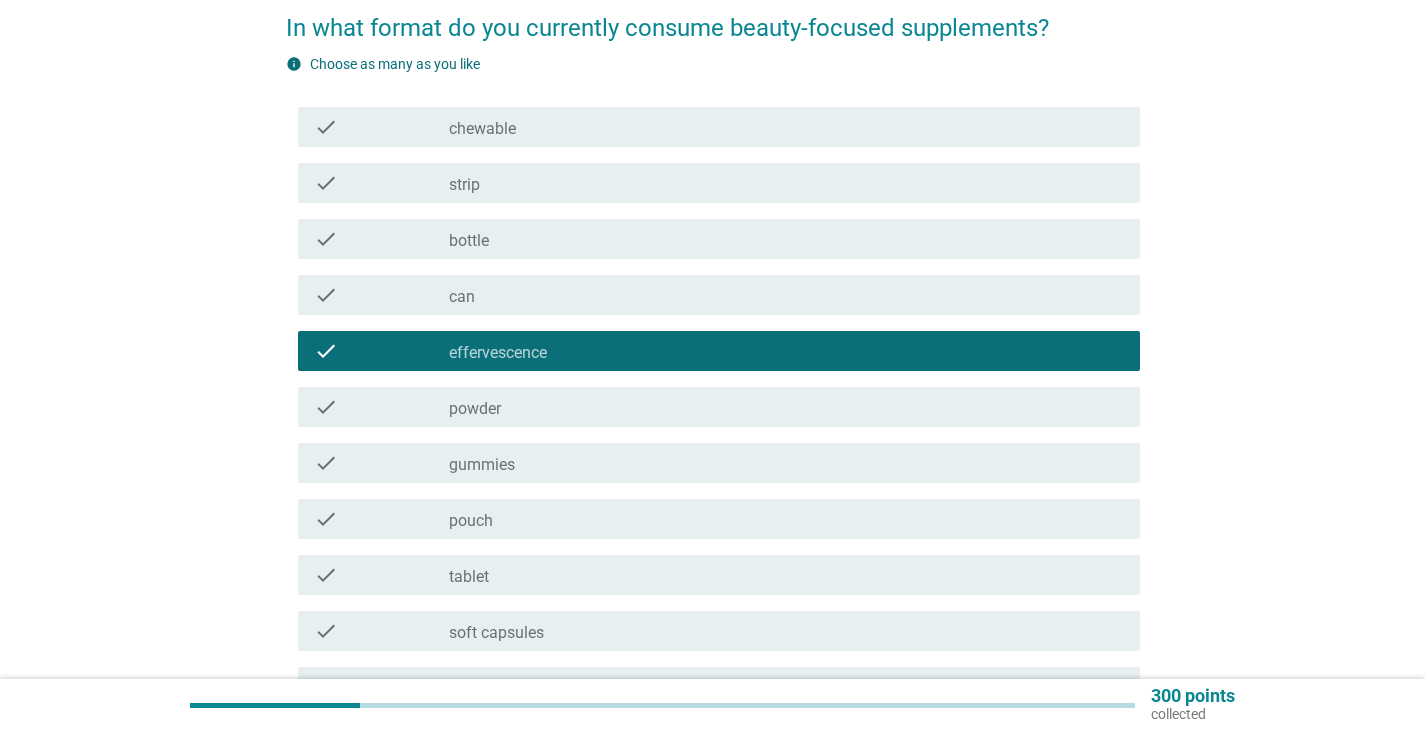 click on "check_box_outline_blank tablet" at bounding box center [786, 575] 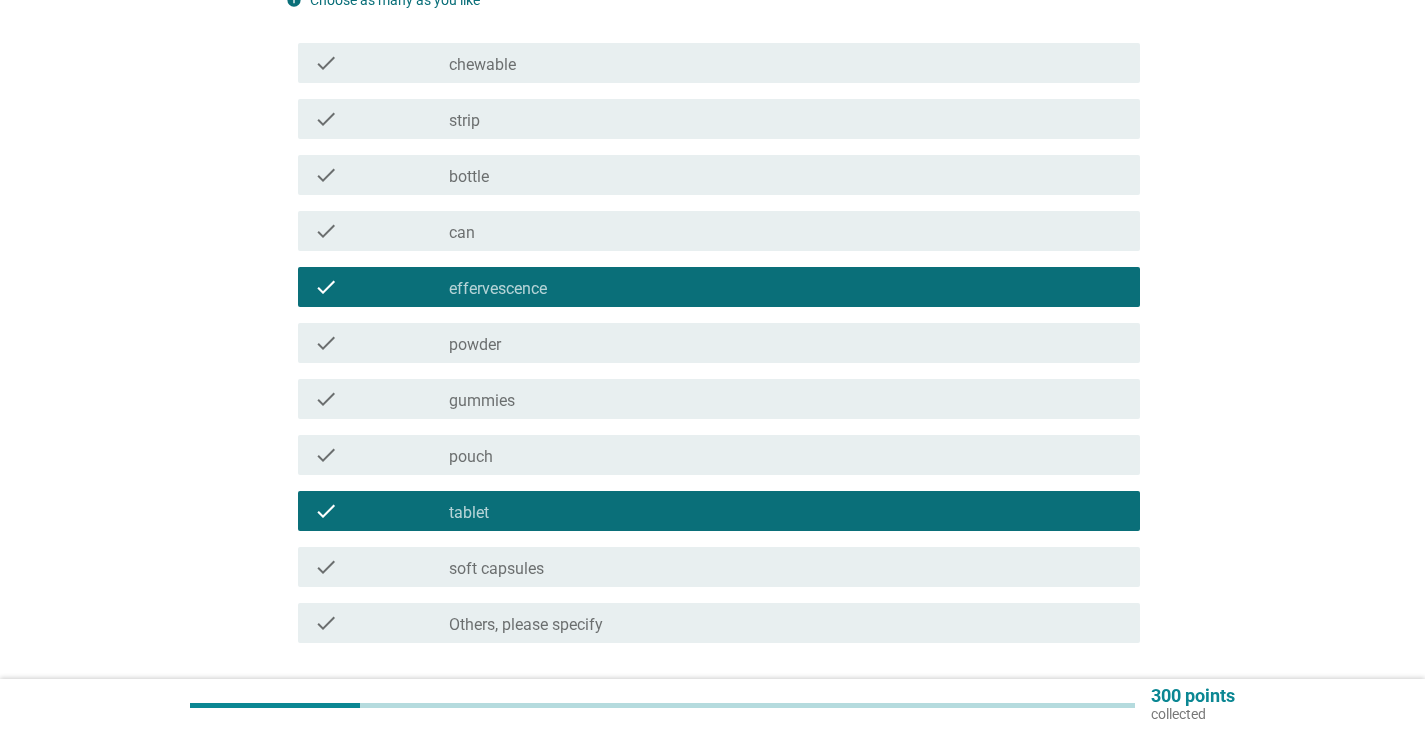 scroll, scrollTop: 300, scrollLeft: 0, axis: vertical 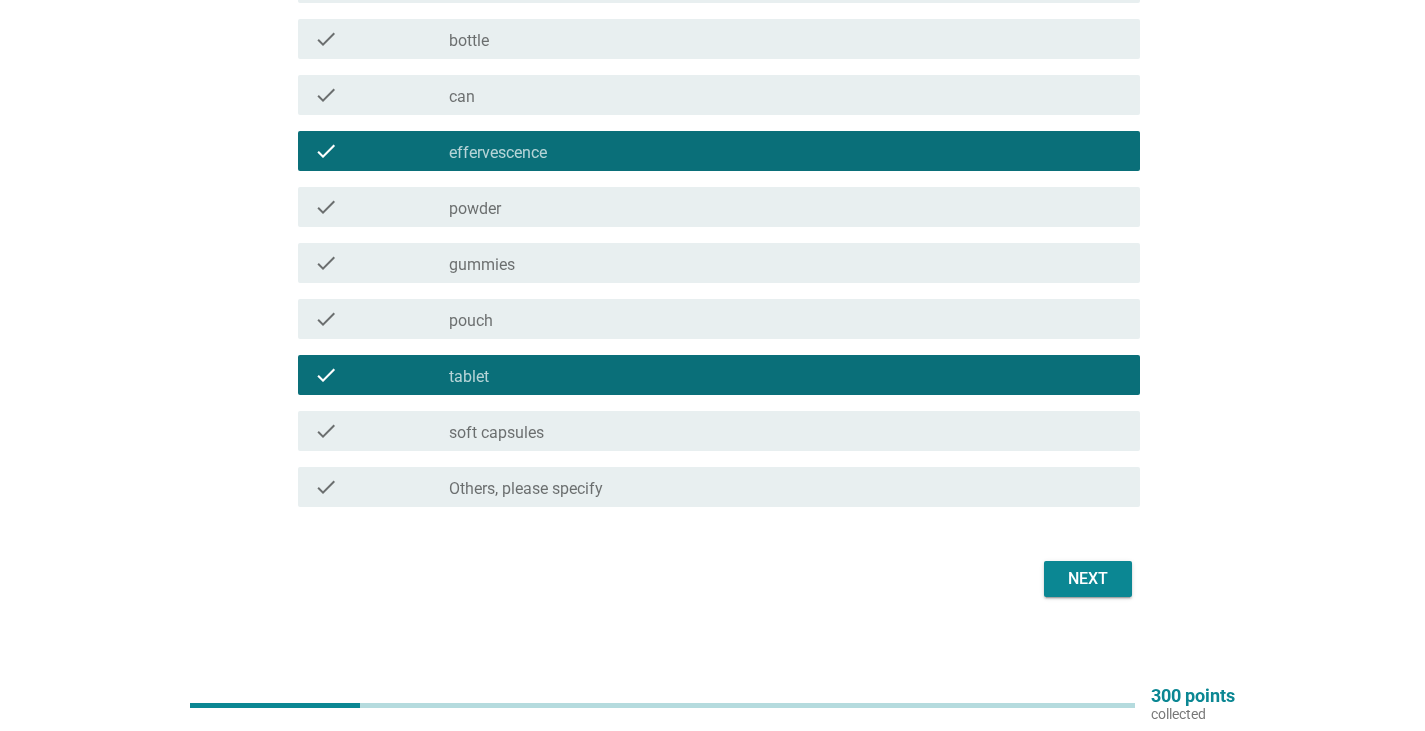 click on "Next" at bounding box center (1088, 579) 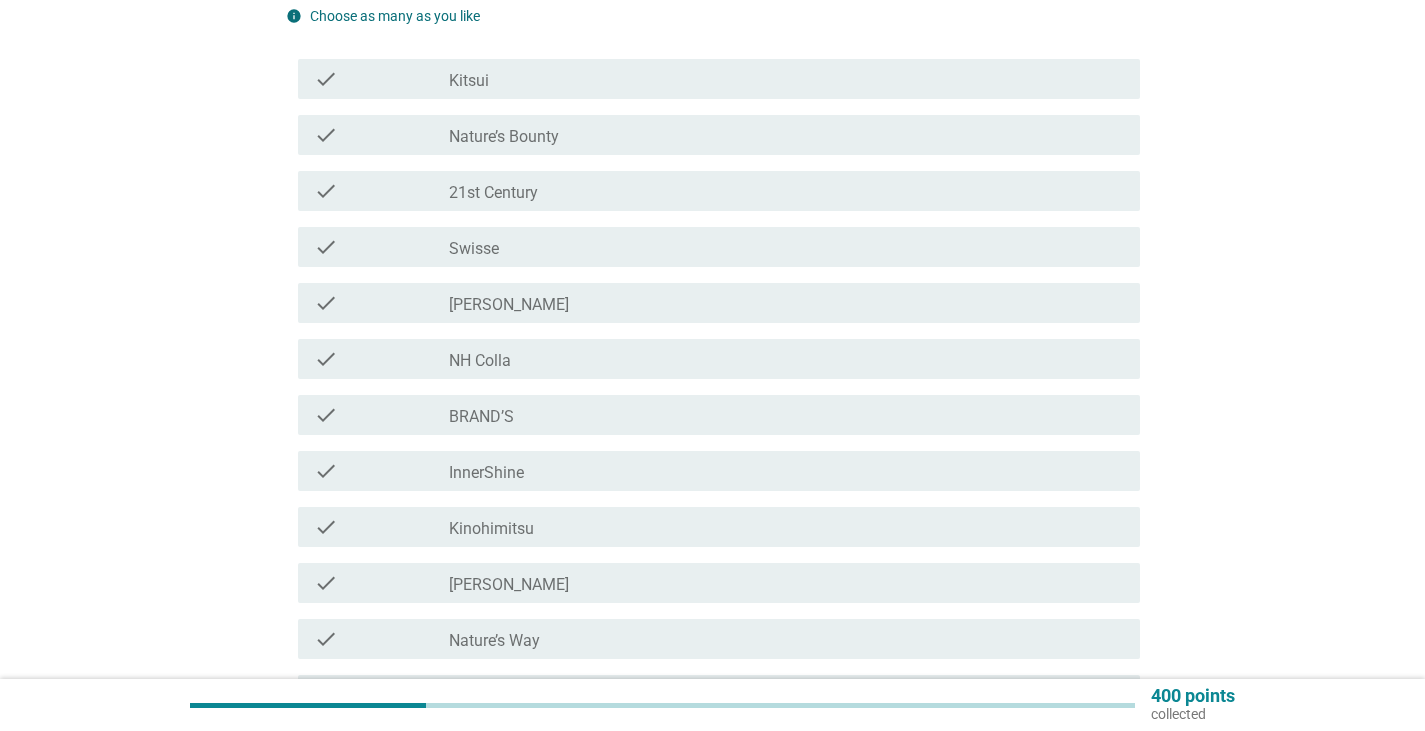 scroll, scrollTop: 200, scrollLeft: 0, axis: vertical 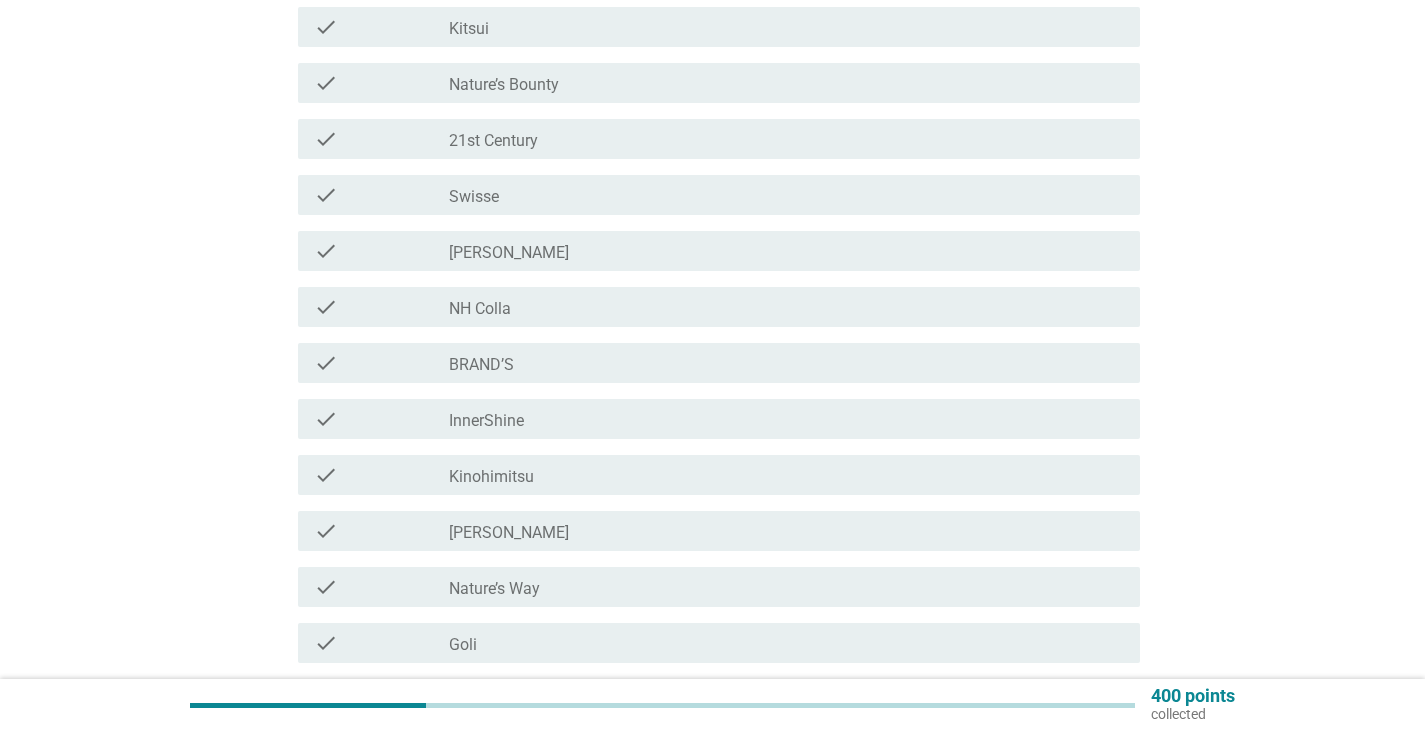 click on "check_box_outline_blank Kitsui" at bounding box center (786, 27) 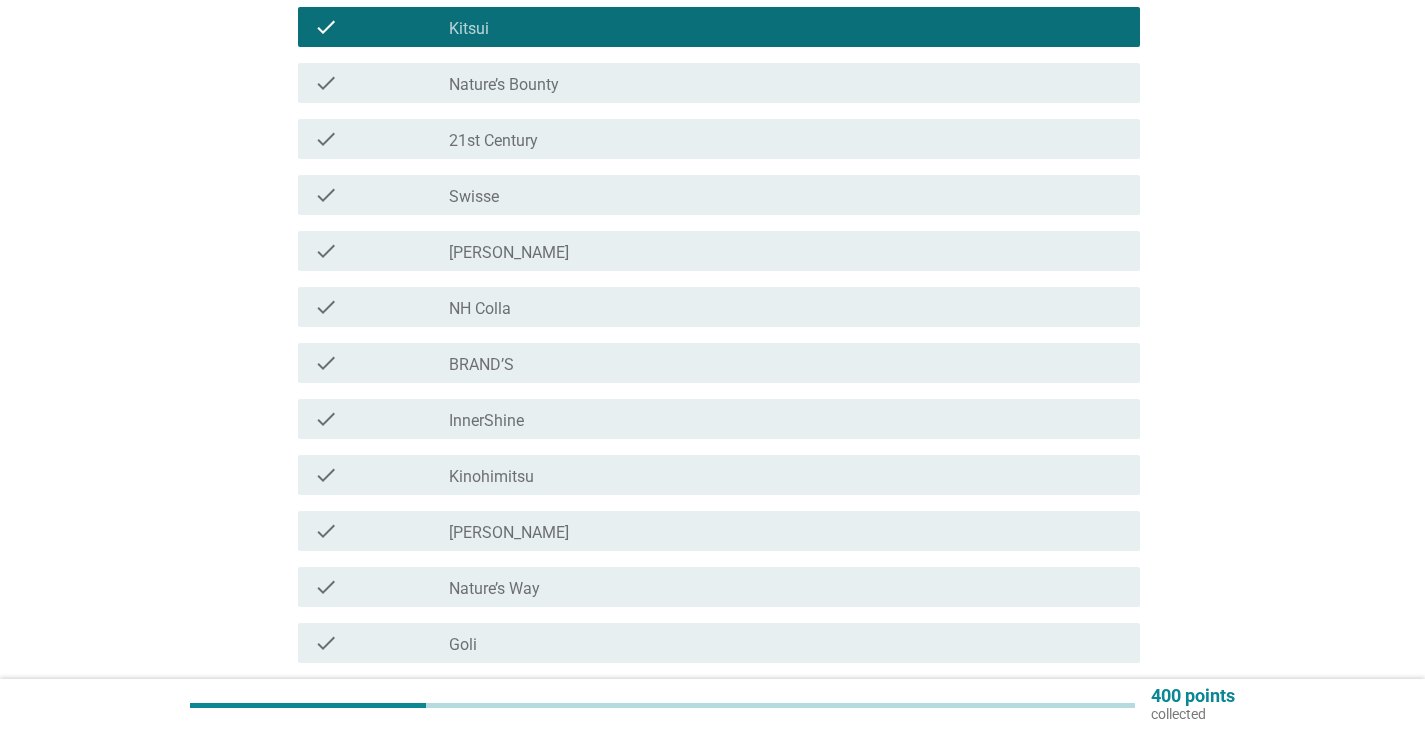 scroll, scrollTop: 400, scrollLeft: 0, axis: vertical 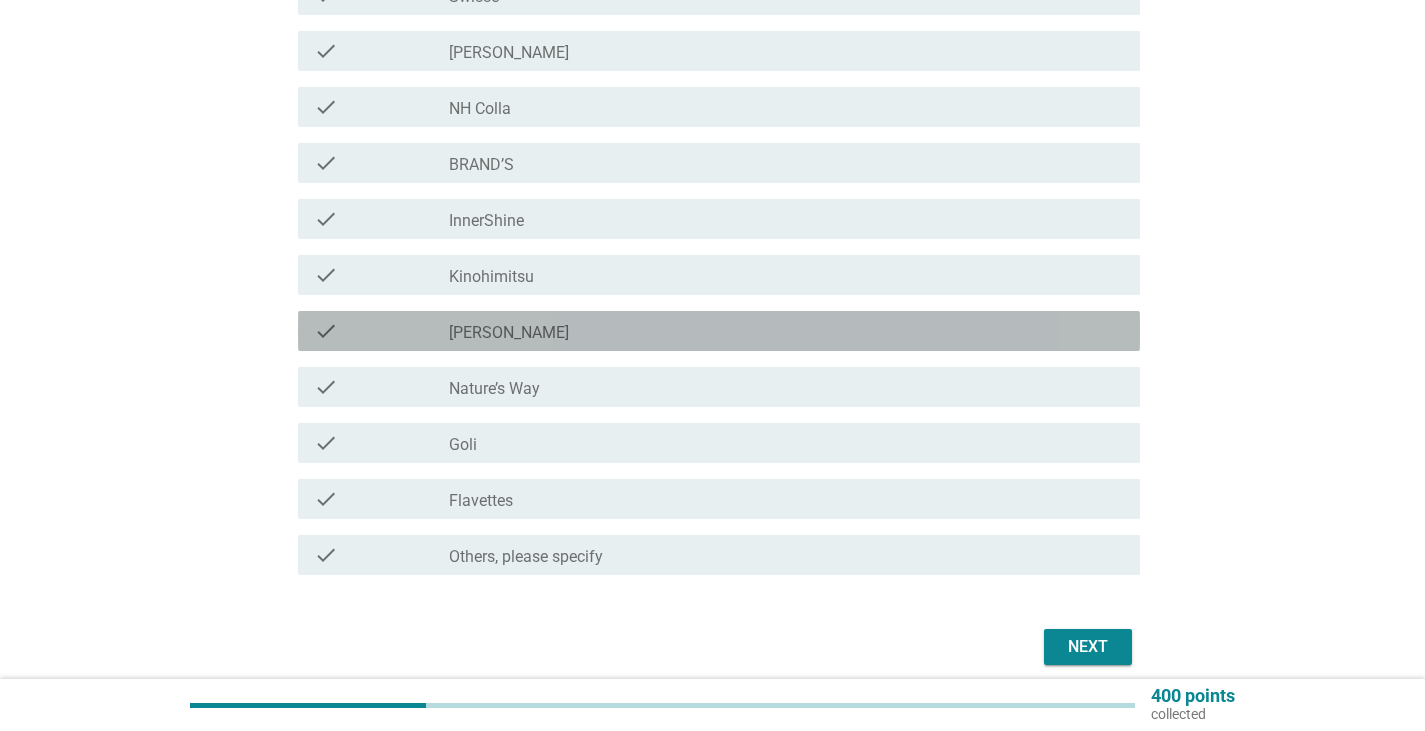 click on "check     check_box_outline_blank Blackmores" at bounding box center [719, 331] 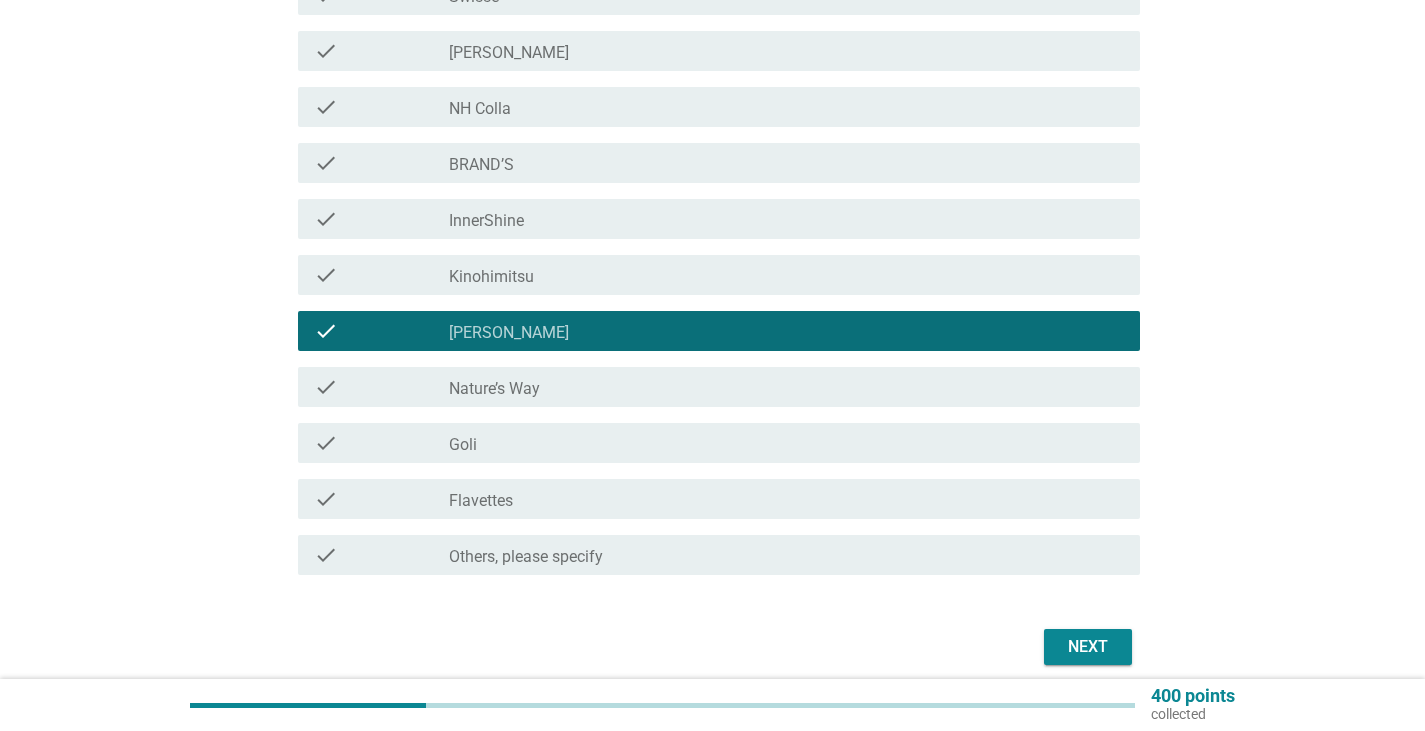 scroll, scrollTop: 482, scrollLeft: 0, axis: vertical 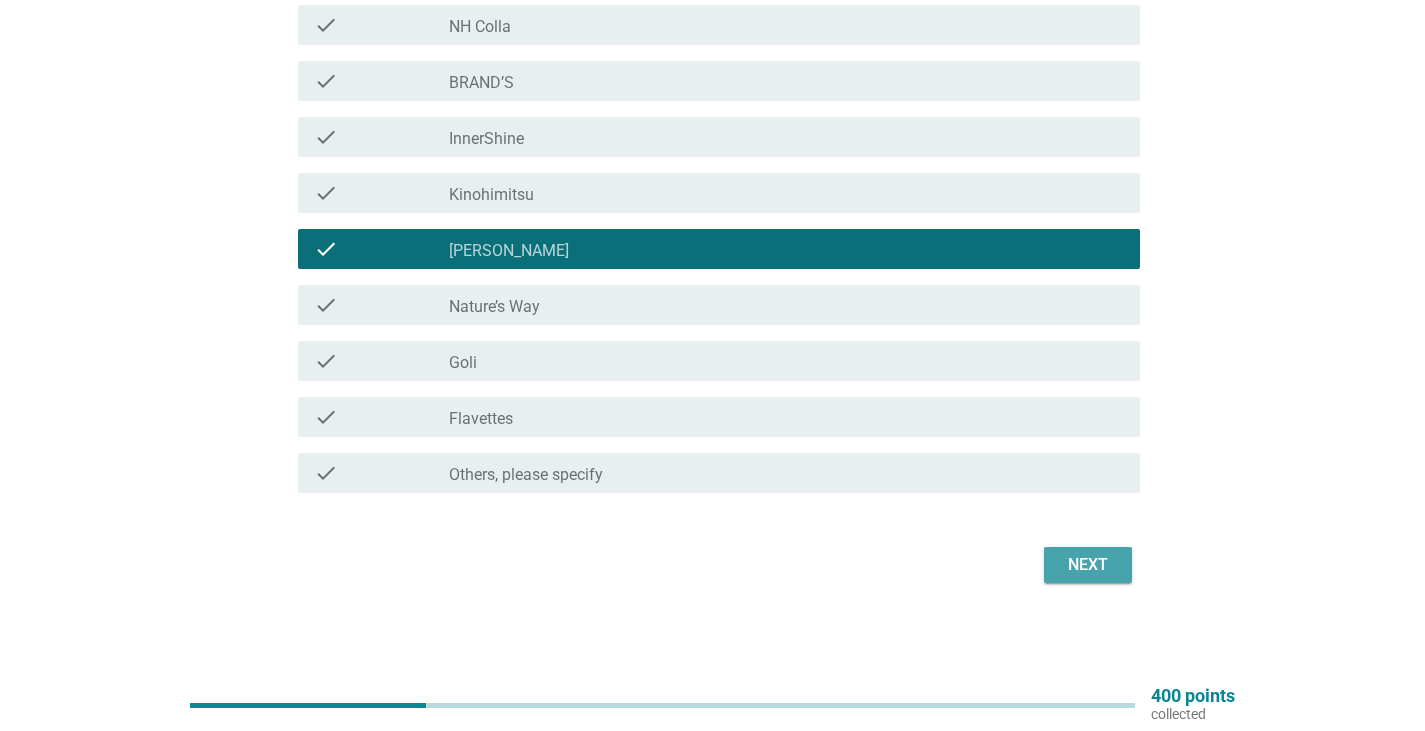 click on "Next" at bounding box center (1088, 565) 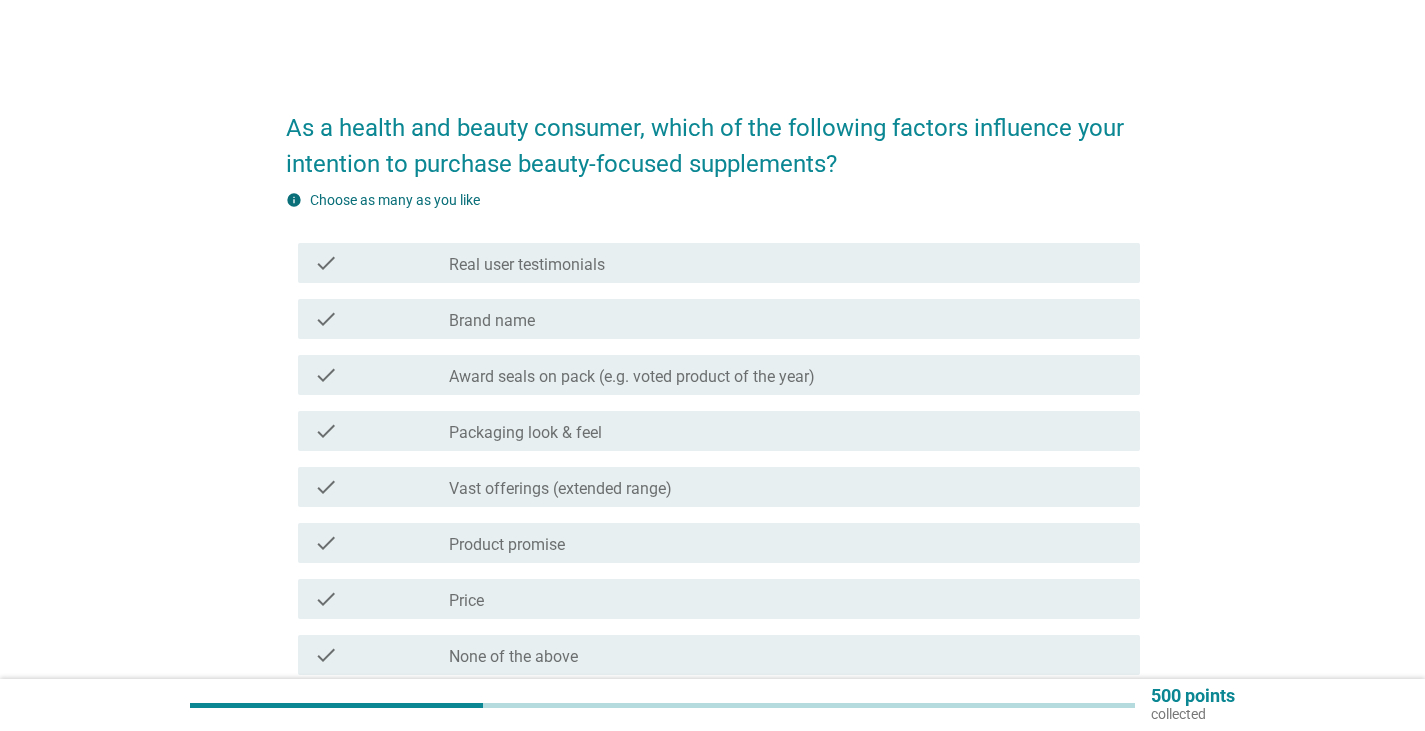 scroll, scrollTop: 100, scrollLeft: 0, axis: vertical 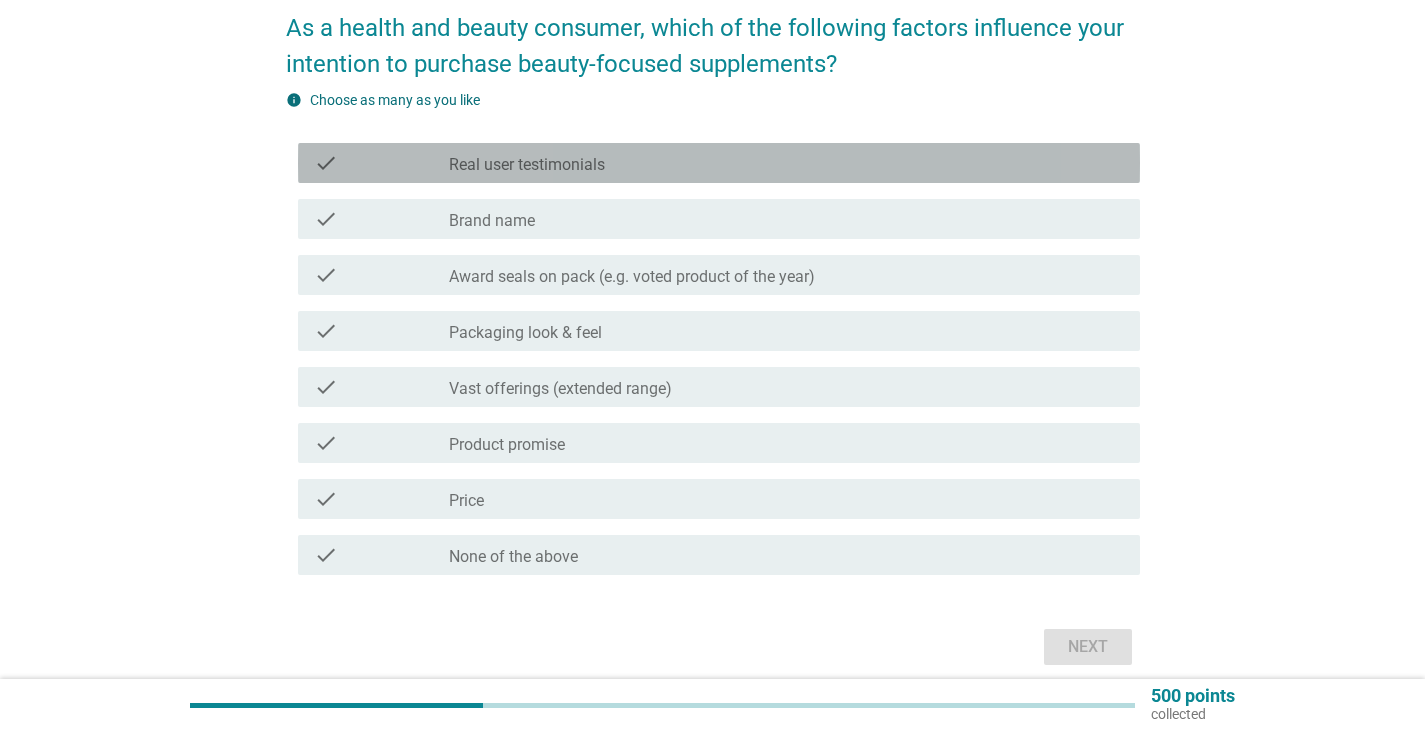 click on "check_box_outline_blank Real user testimonials" at bounding box center [786, 163] 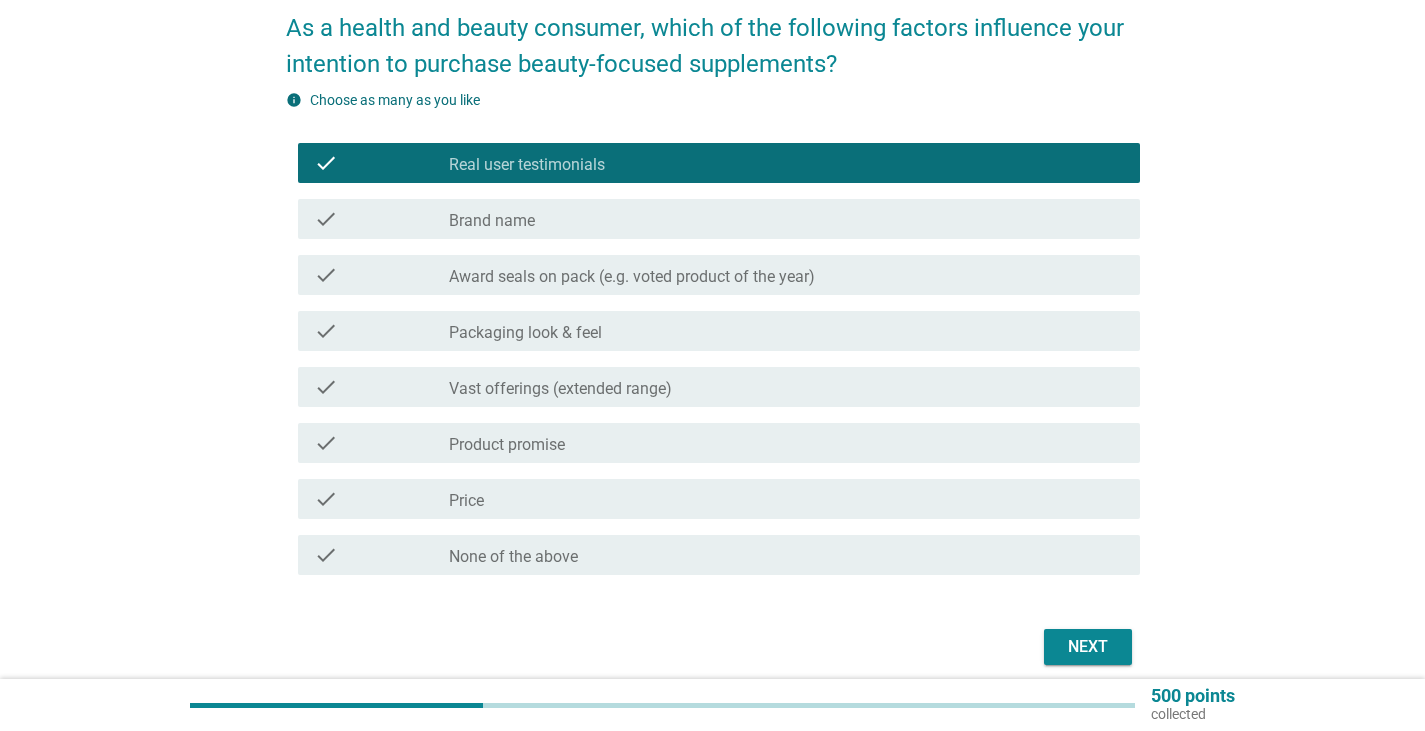 click on "check_box_outline_blank Product promise" at bounding box center (786, 443) 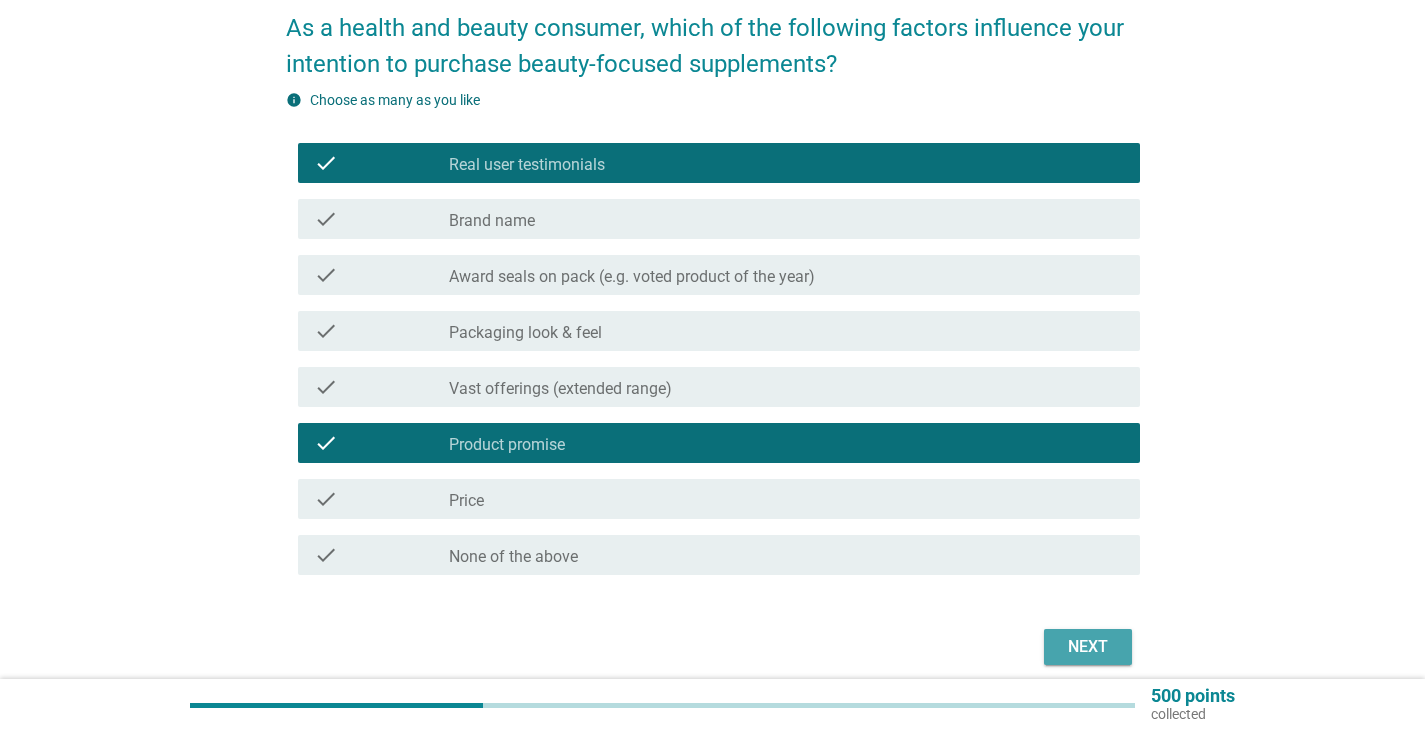 click on "Next" at bounding box center (1088, 647) 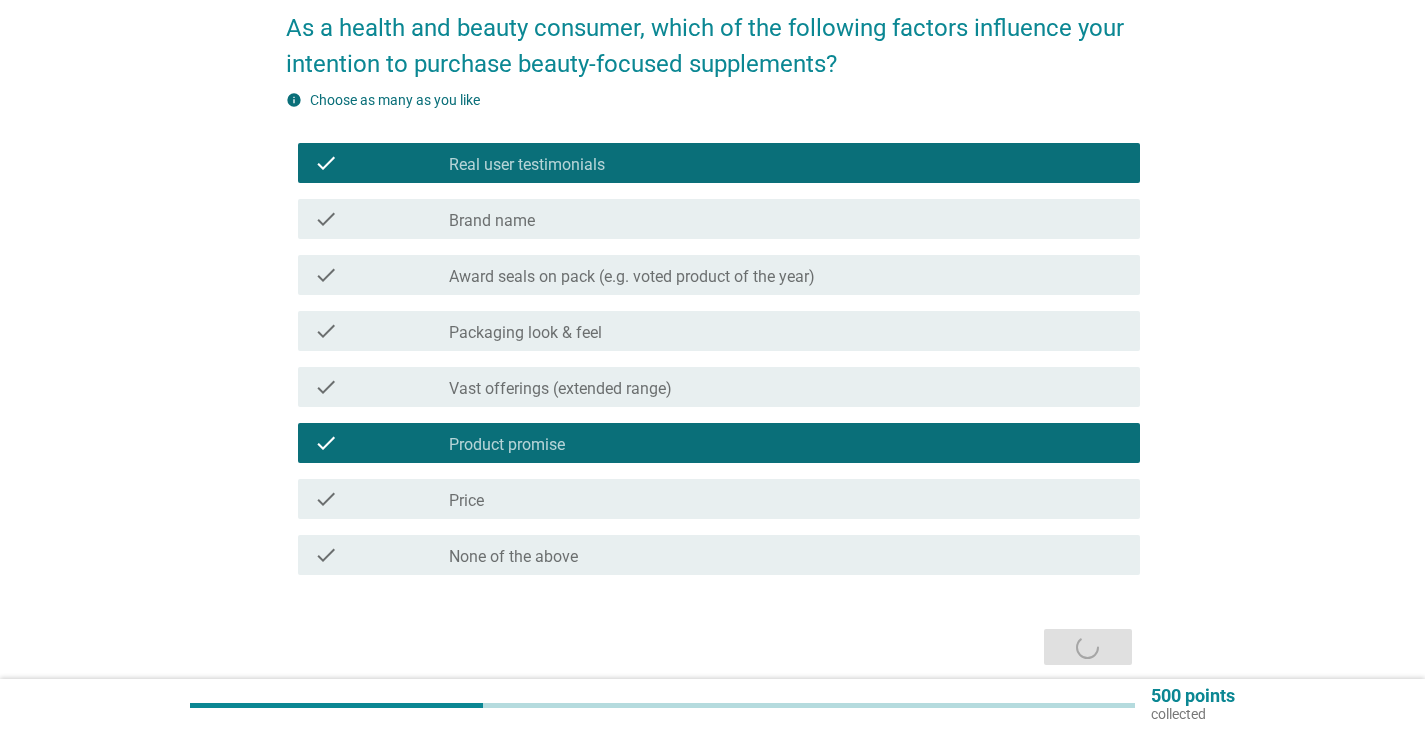 scroll, scrollTop: 0, scrollLeft: 0, axis: both 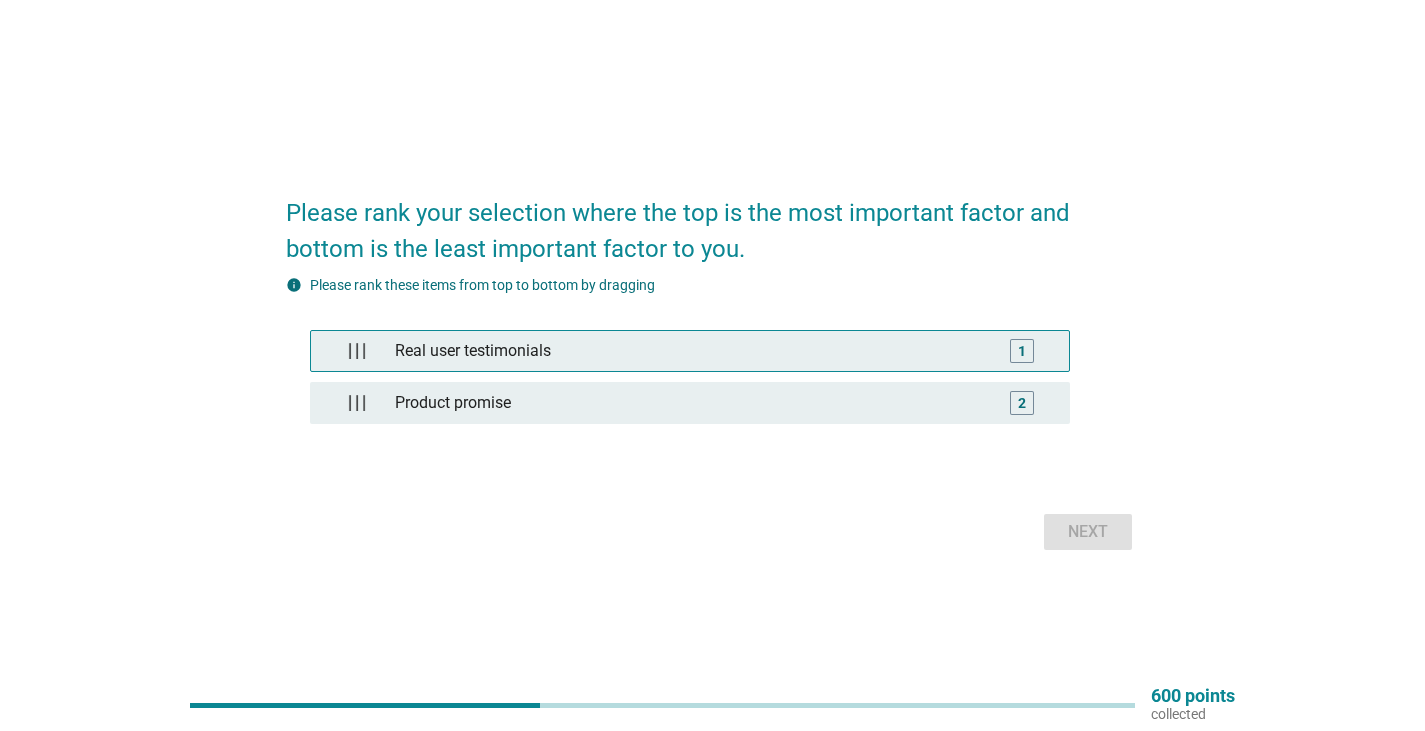 click on "Real user testimonials" at bounding box center (689, 351) 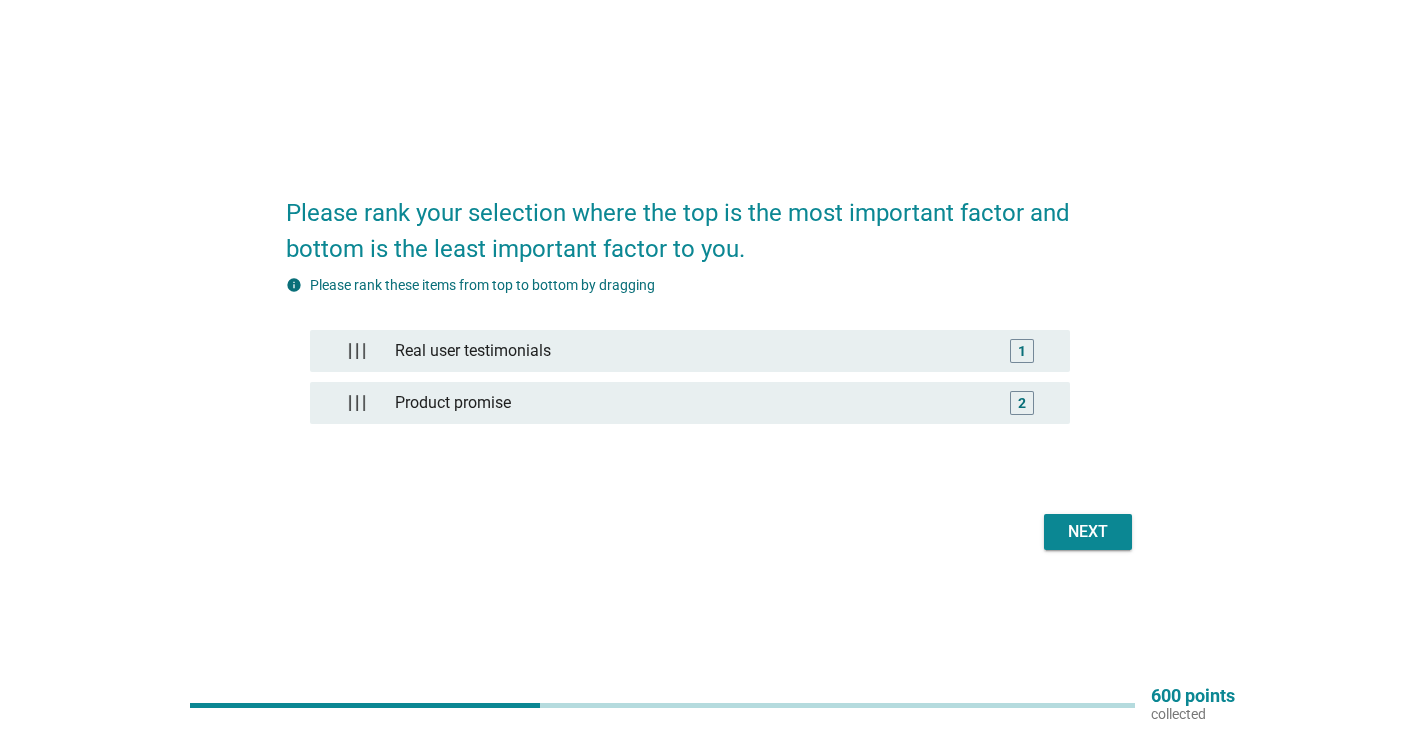 click on "Next" at bounding box center (1088, 532) 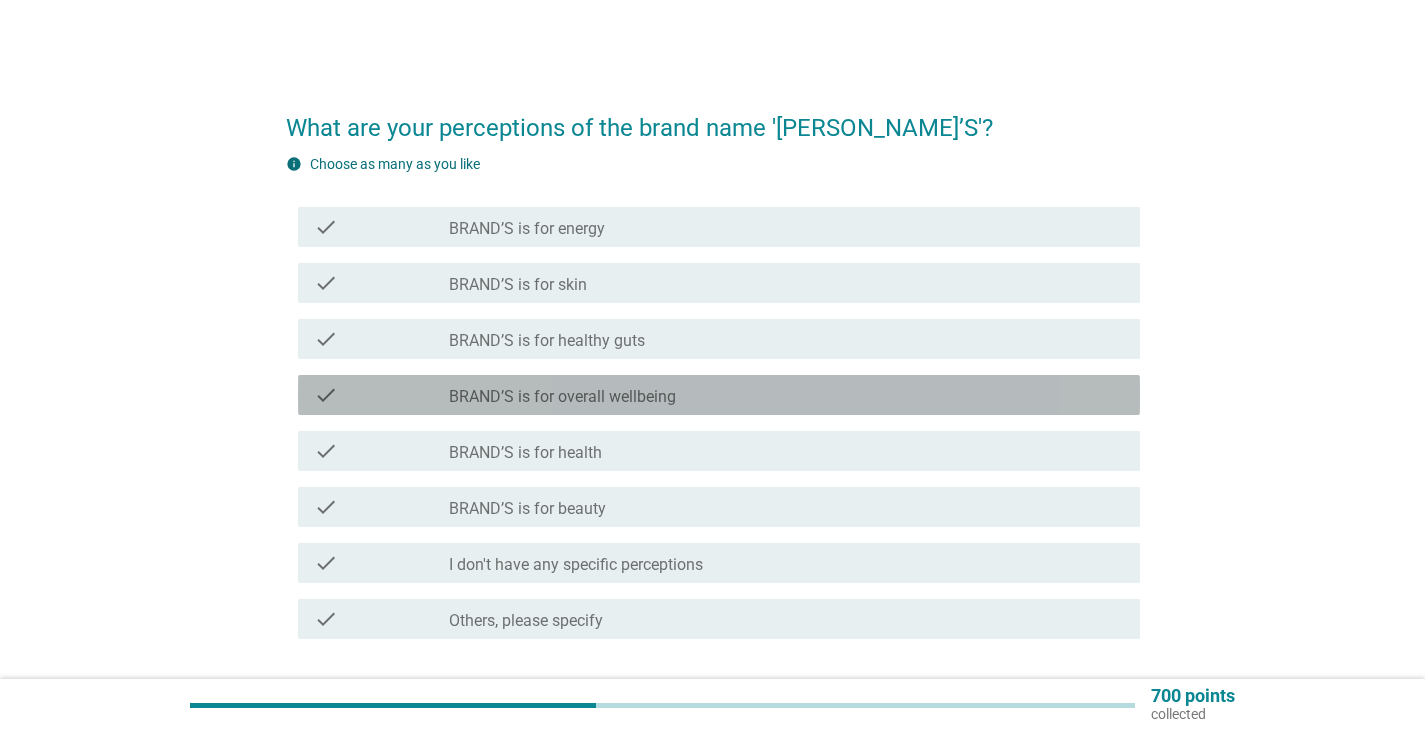 click on "check_box_outline_blank BRAND’S is for overall wellbeing" at bounding box center [786, 395] 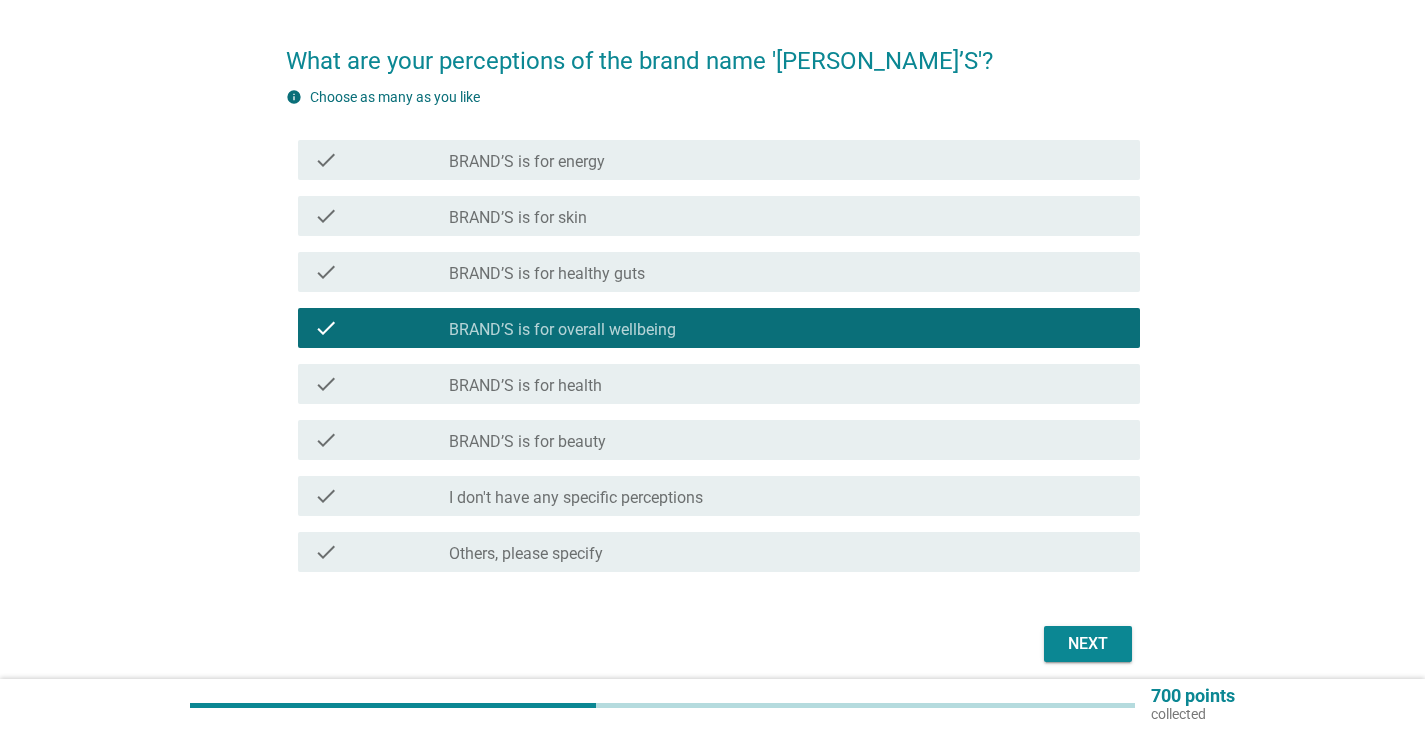 scroll, scrollTop: 100, scrollLeft: 0, axis: vertical 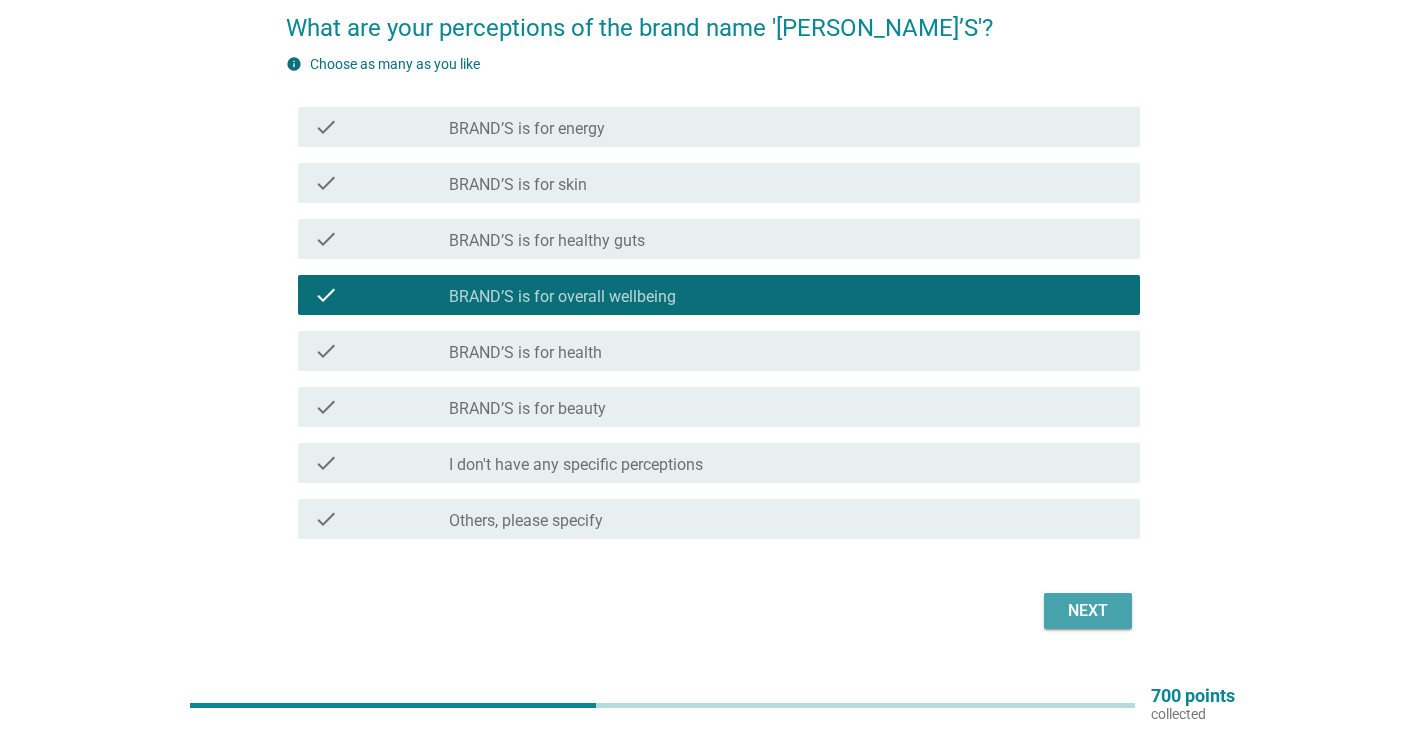 click on "Next" at bounding box center [1088, 611] 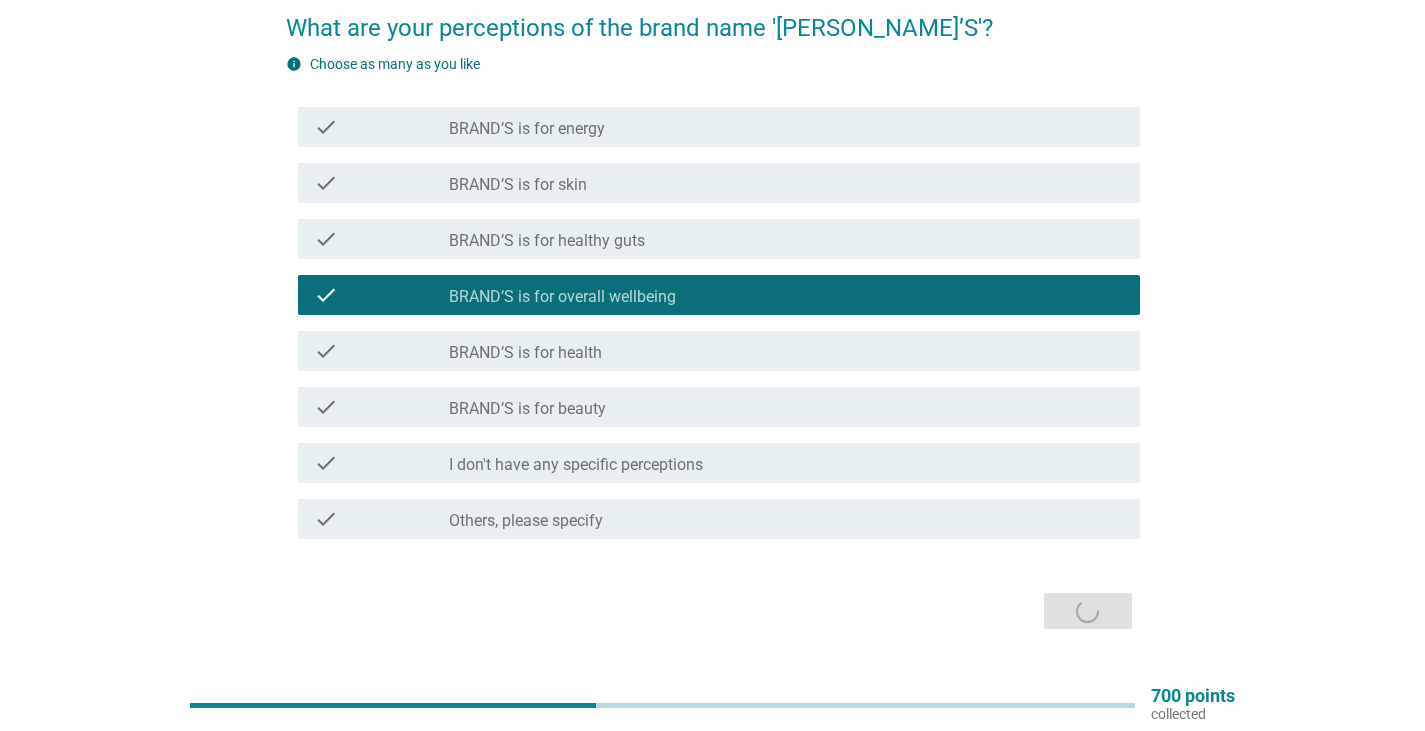 scroll, scrollTop: 0, scrollLeft: 0, axis: both 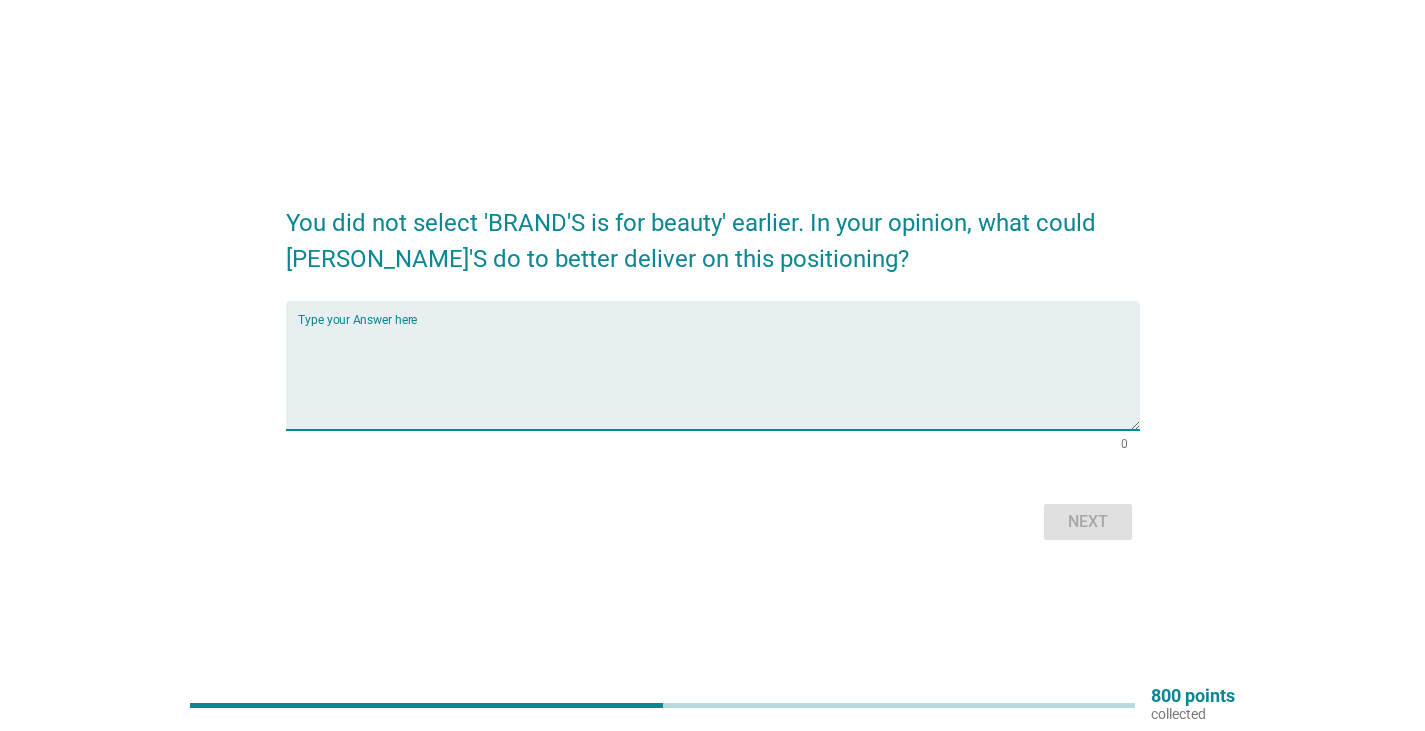 click at bounding box center [719, 377] 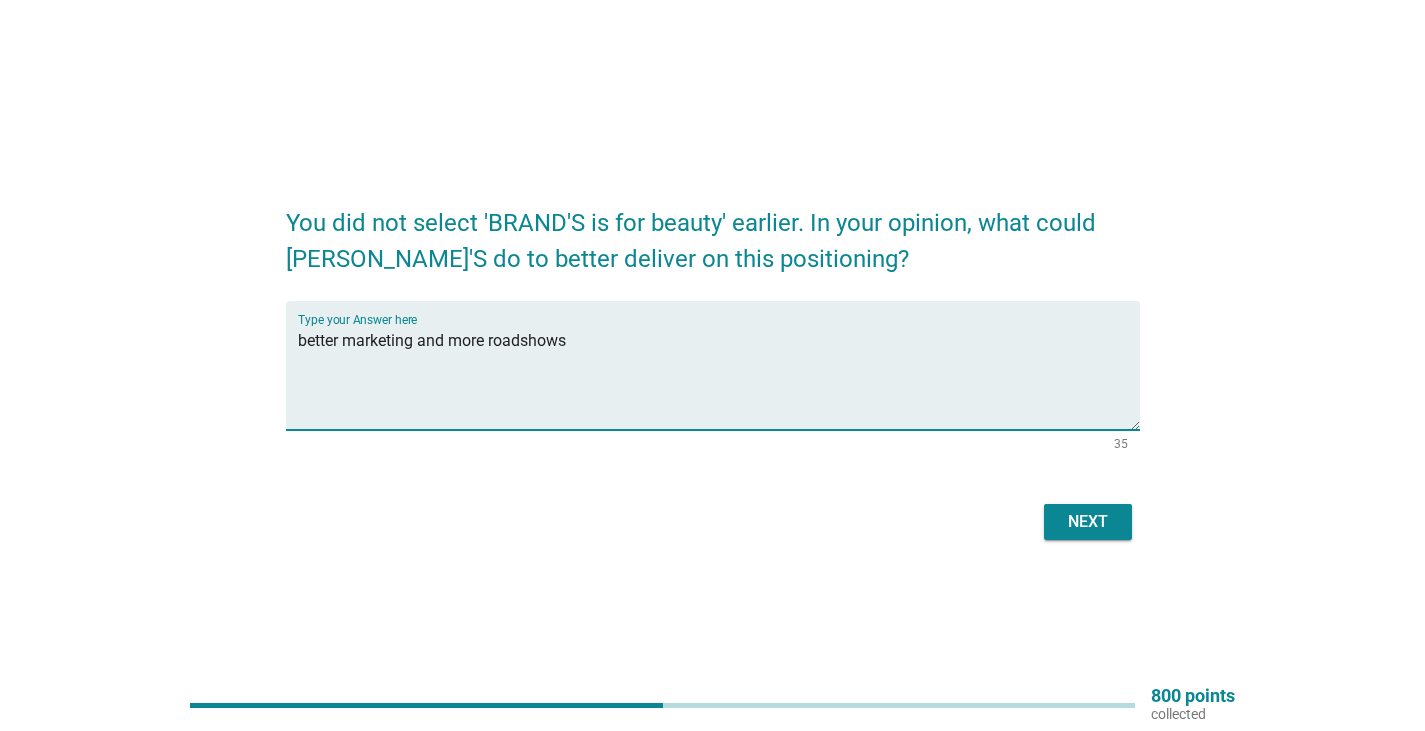 type on "better marketing and more roadshows" 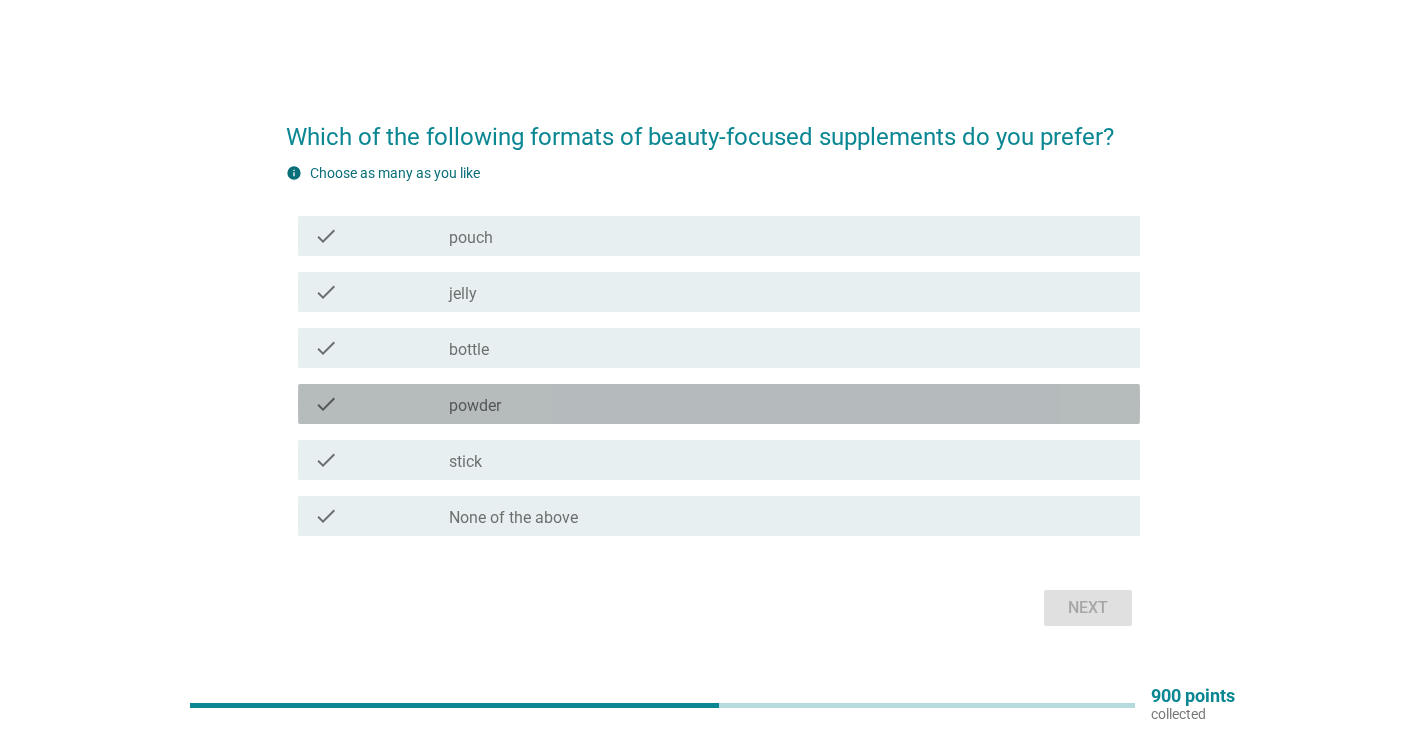 click on "check     check_box_outline_blank powder" at bounding box center (719, 404) 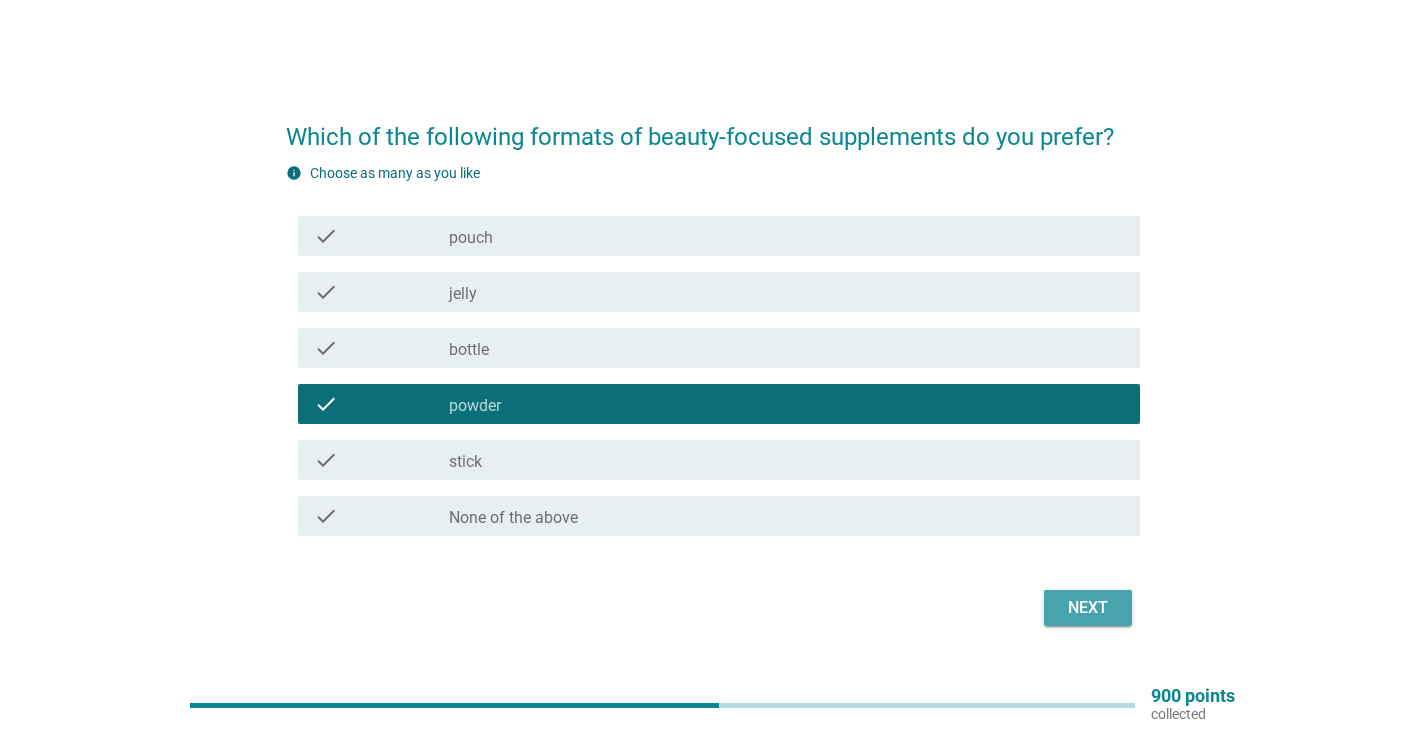 click on "Next" at bounding box center [1088, 608] 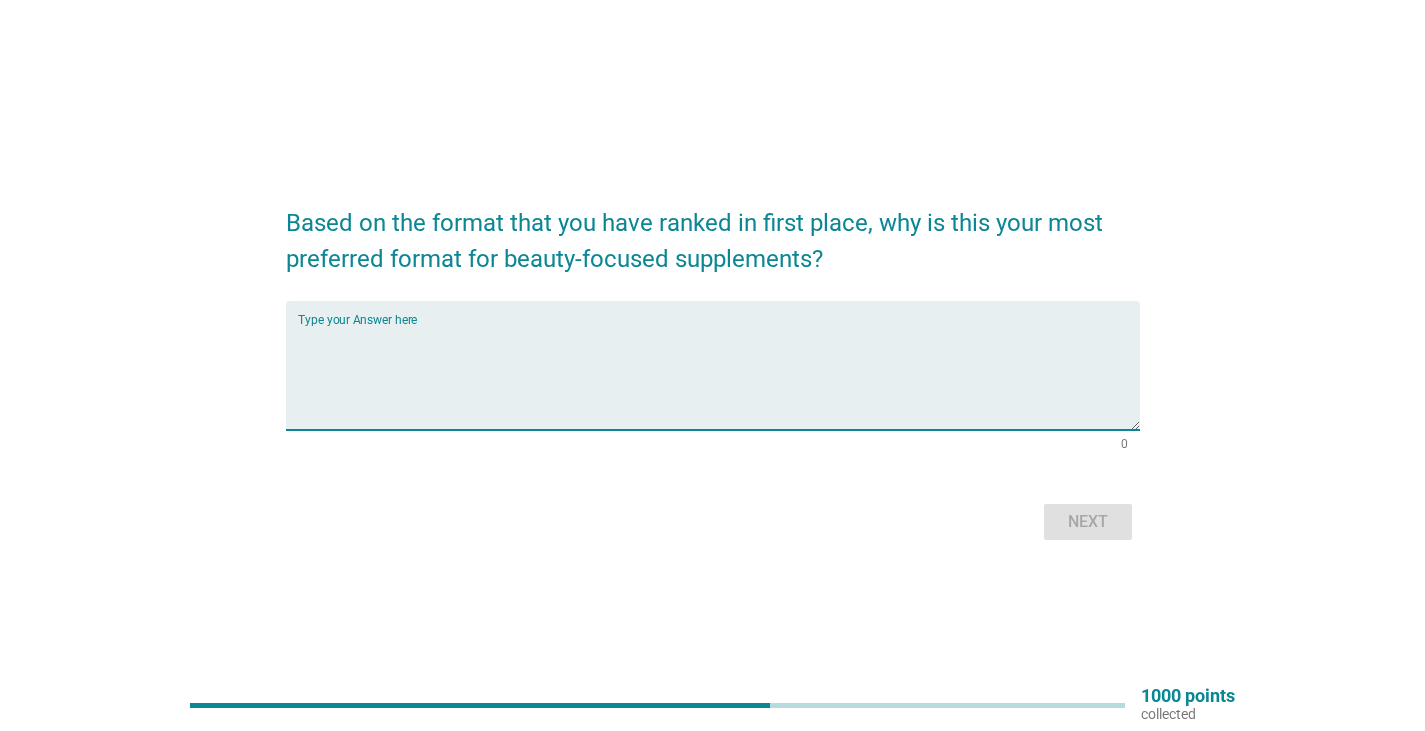 click at bounding box center [719, 377] 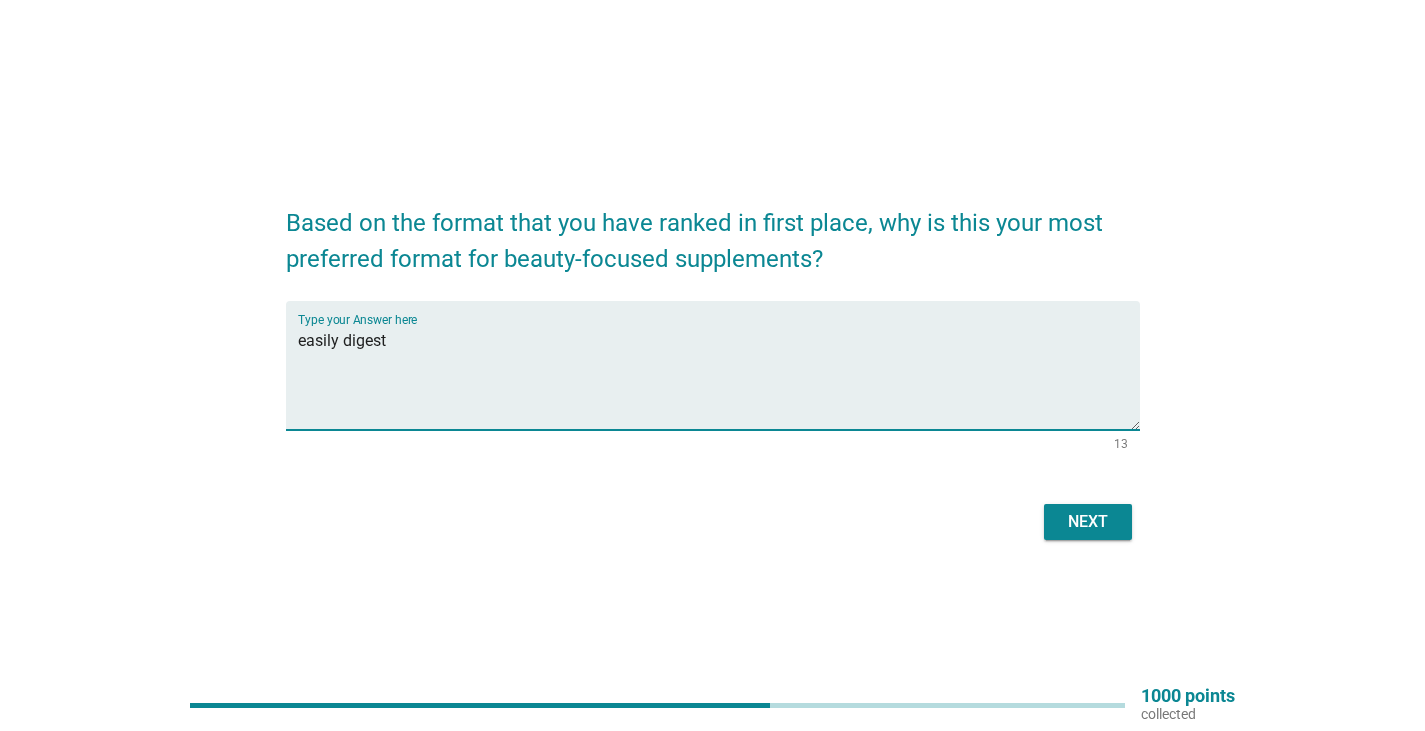 type on "easily digest" 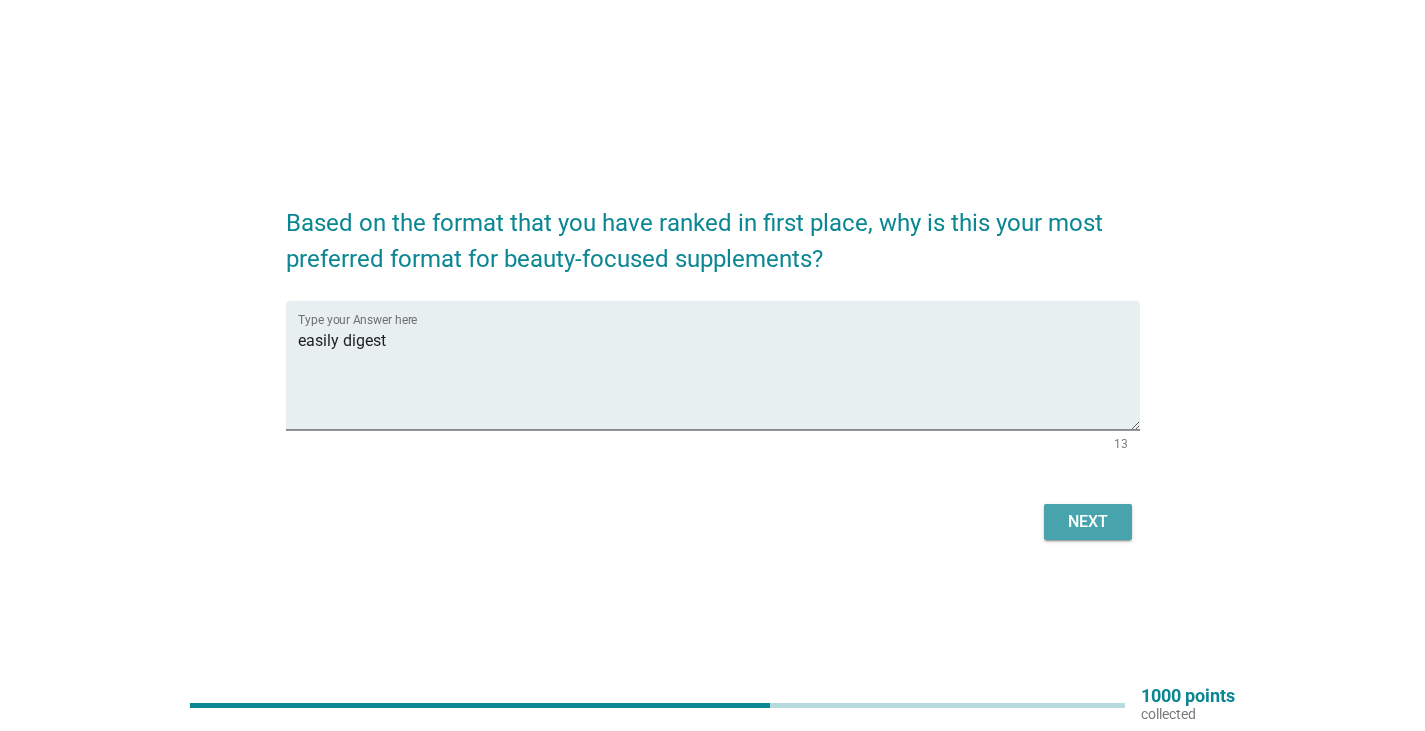 click on "Next" at bounding box center (1088, 522) 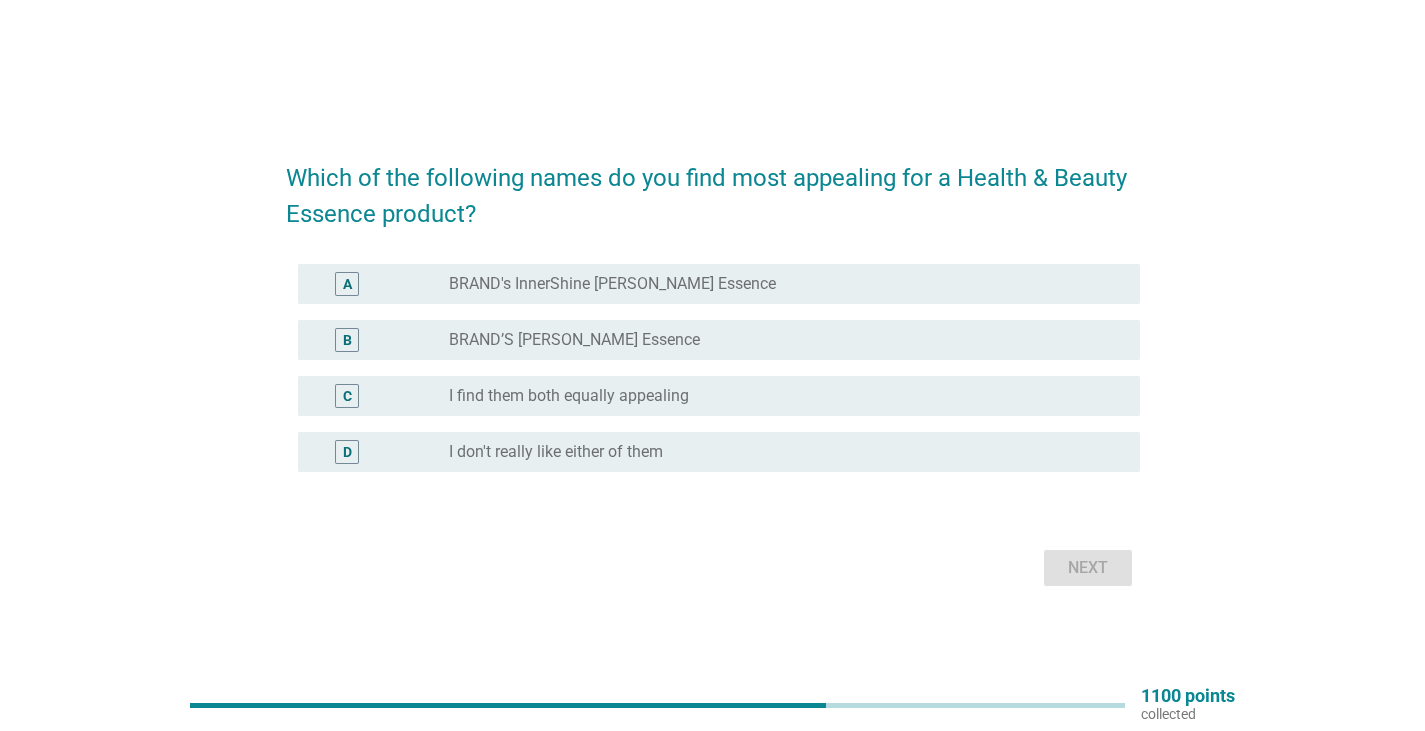 click on "radio_button_unchecked BRAND's InnerShine [PERSON_NAME] Essence" at bounding box center (778, 284) 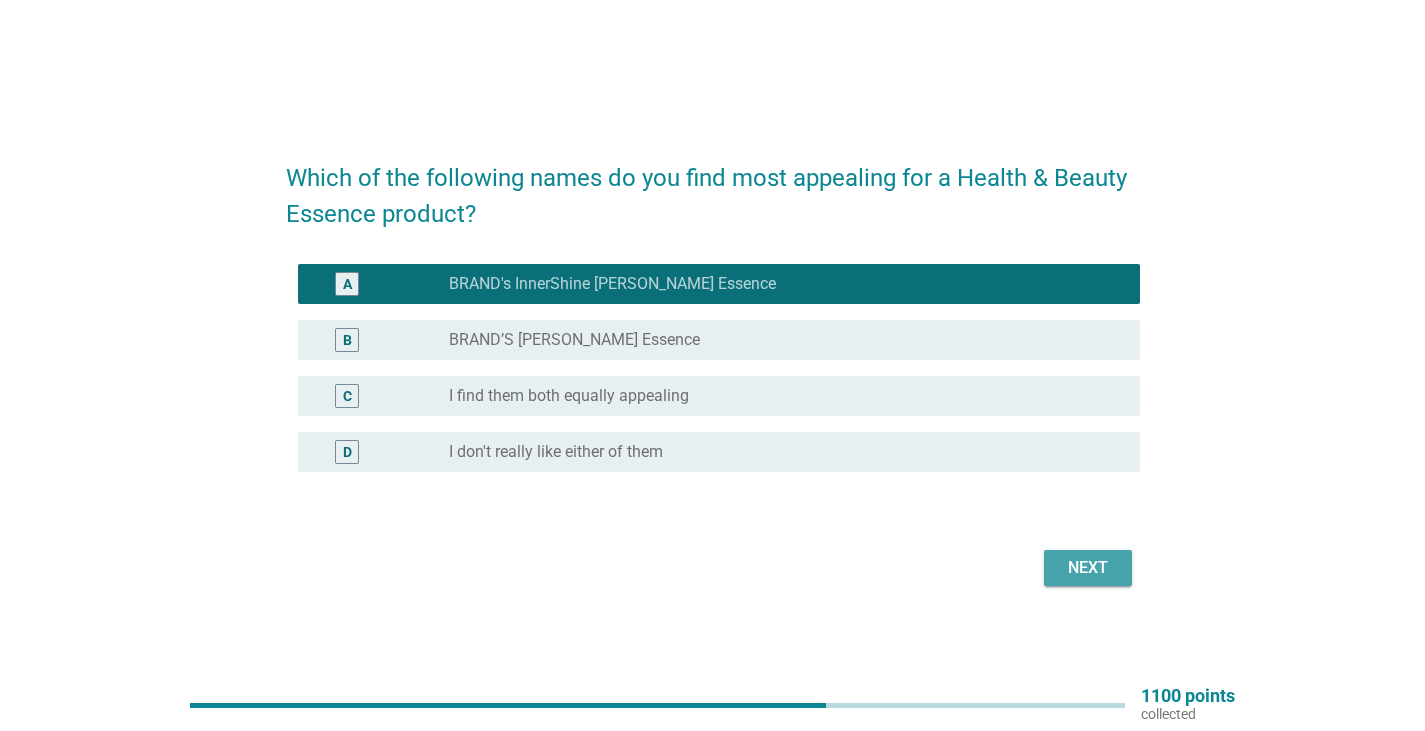 click on "Next" at bounding box center [1088, 568] 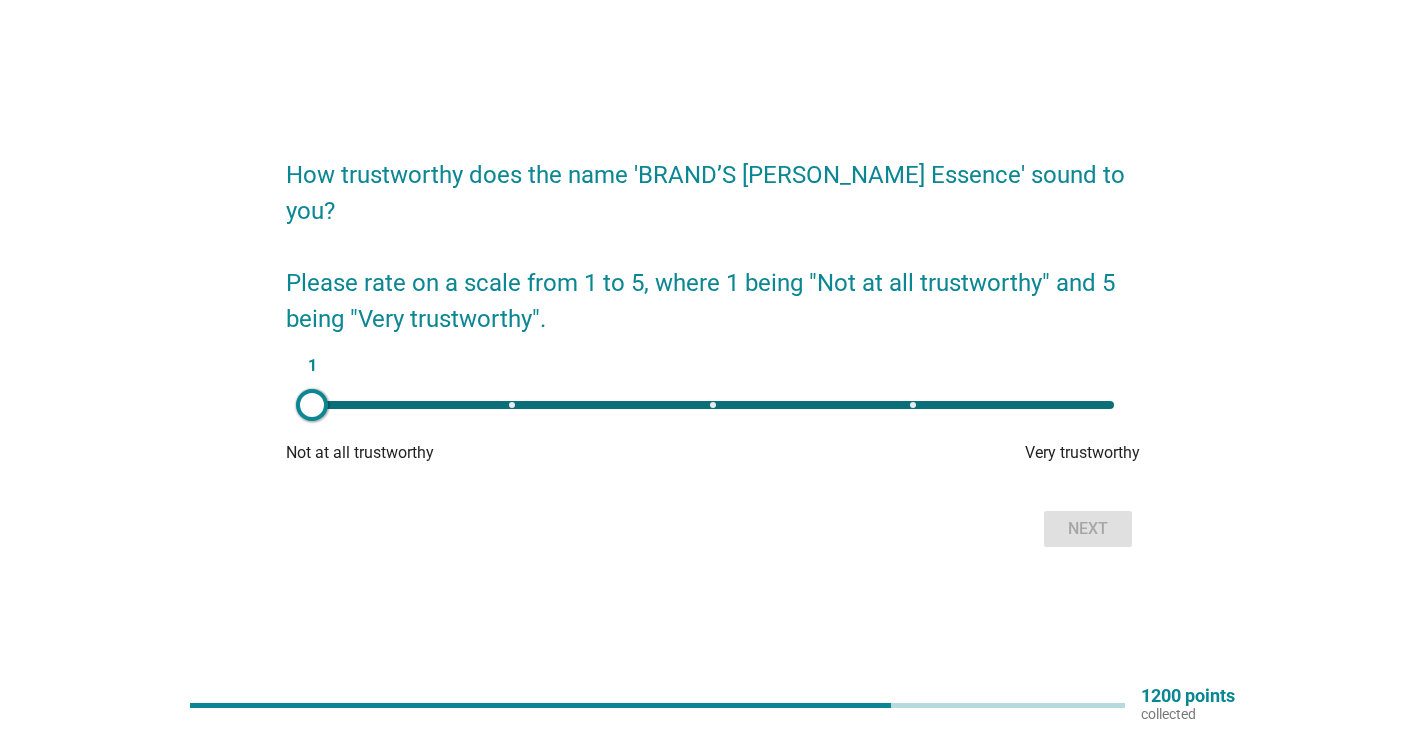 scroll, scrollTop: 52, scrollLeft: 0, axis: vertical 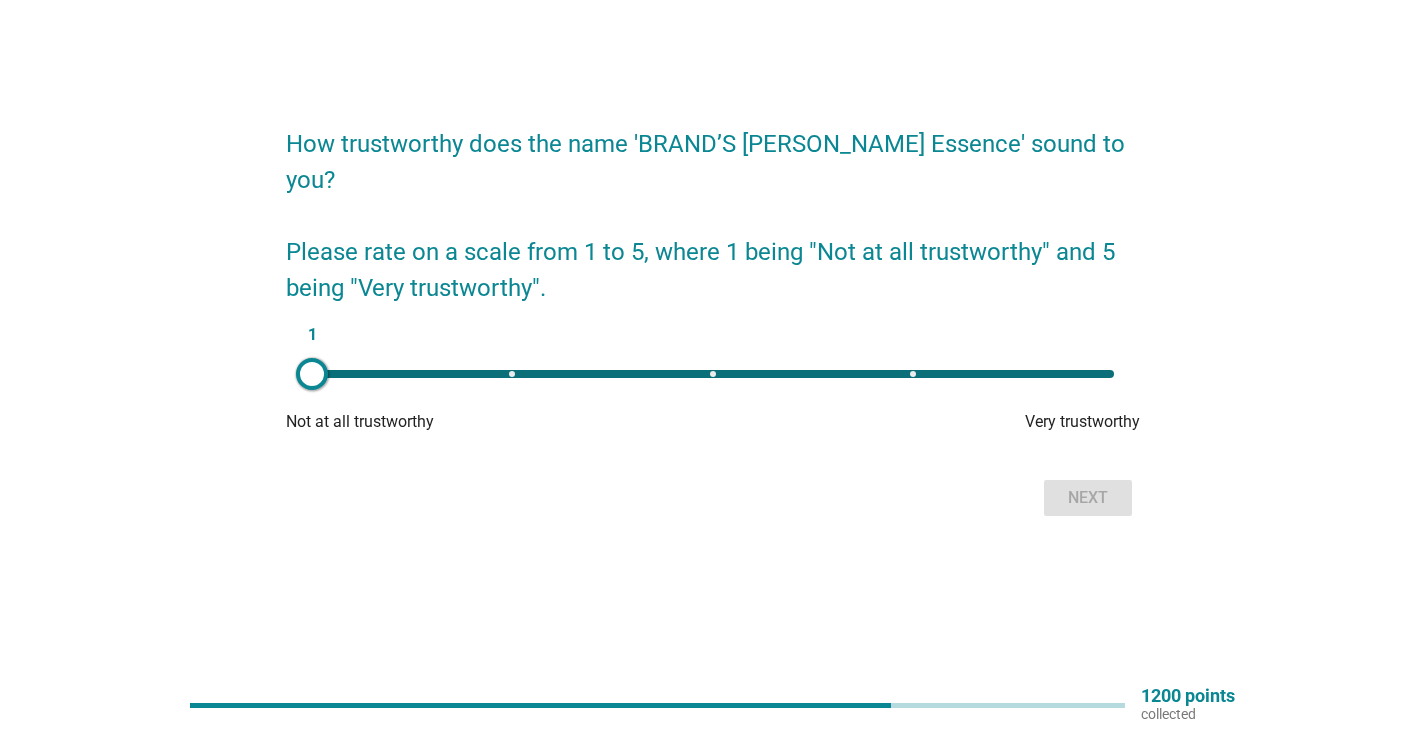click on "1" at bounding box center [713, 374] 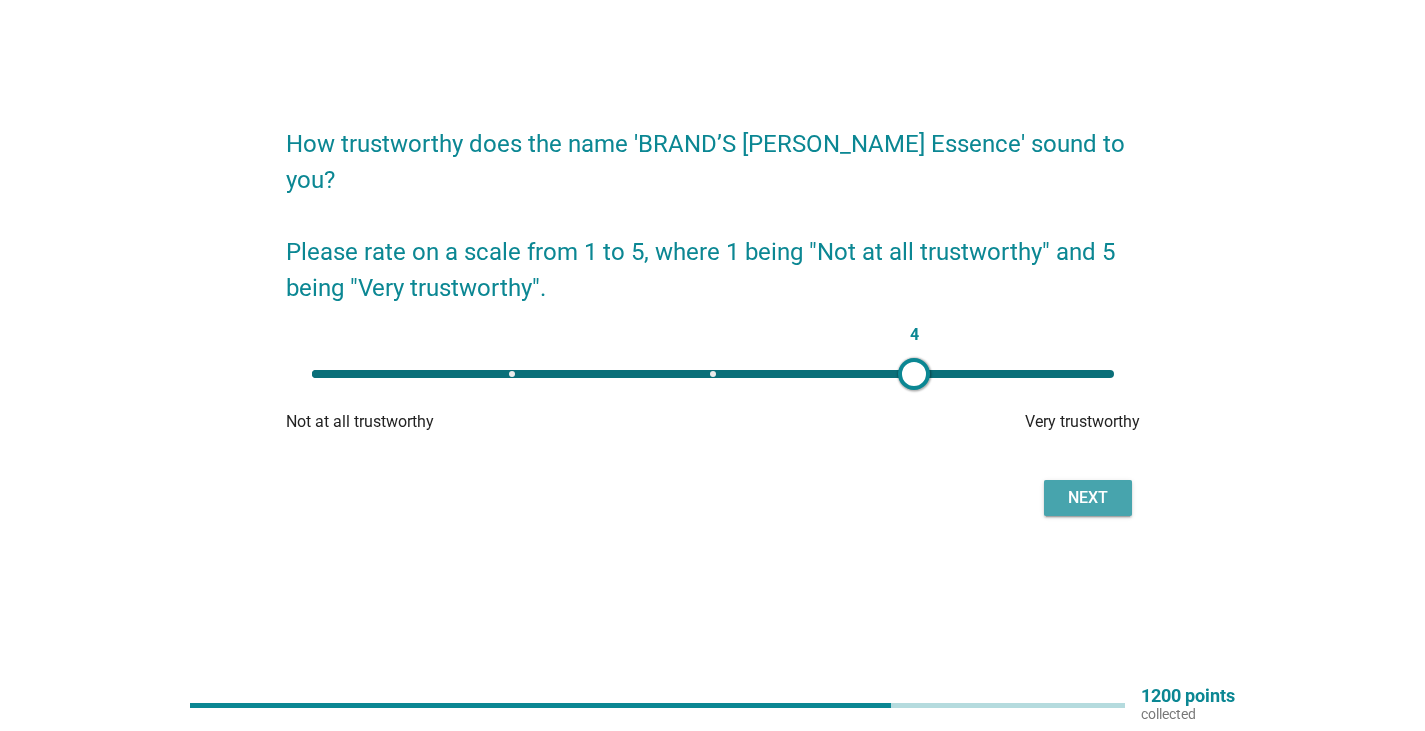 click on "Next" at bounding box center [1088, 498] 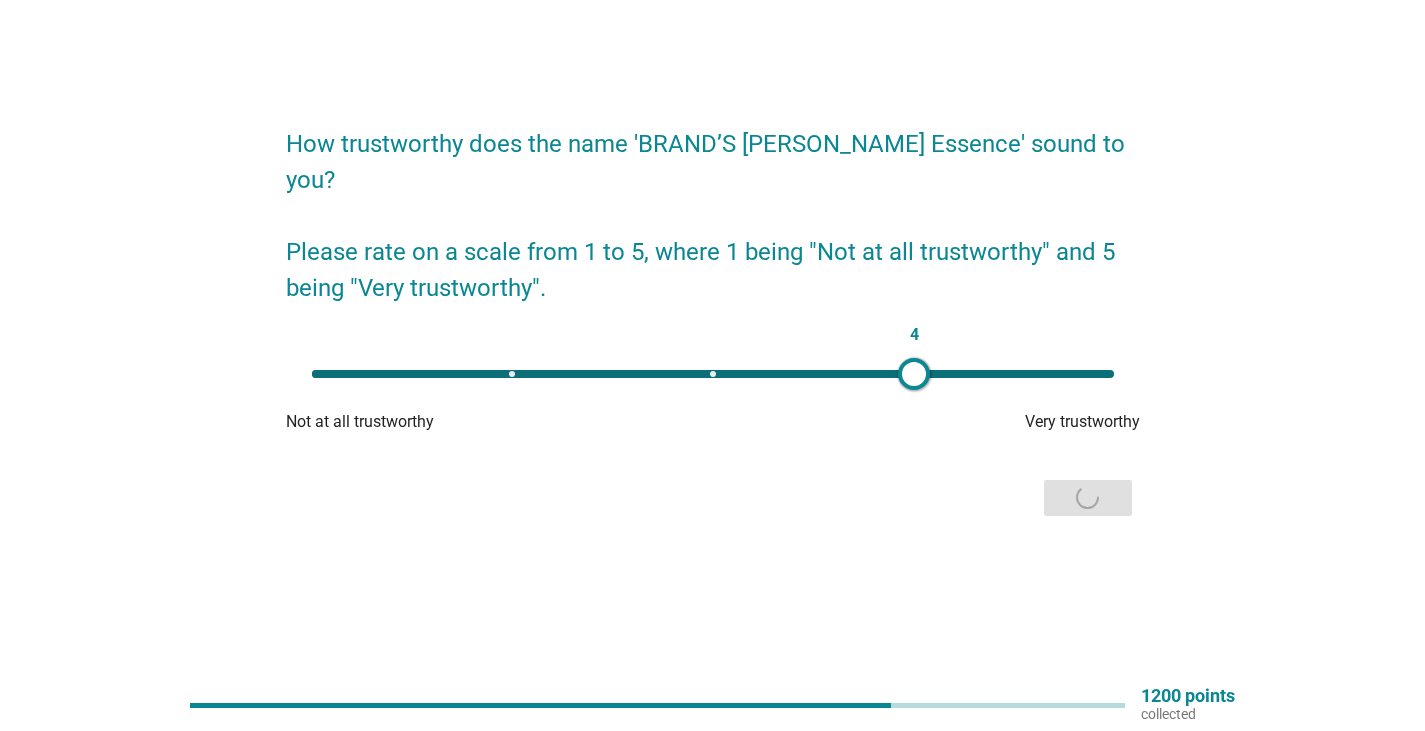 scroll, scrollTop: 0, scrollLeft: 0, axis: both 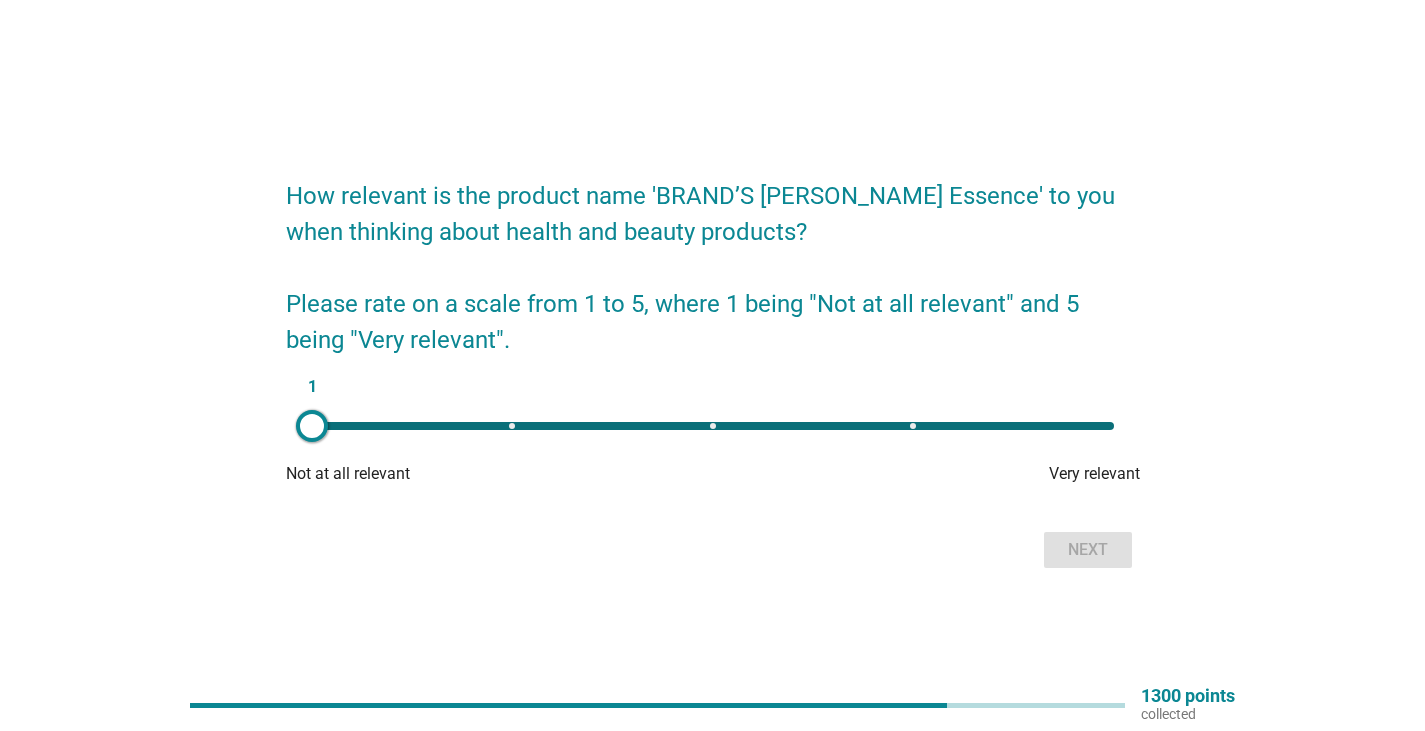 click on "1" at bounding box center (713, 426) 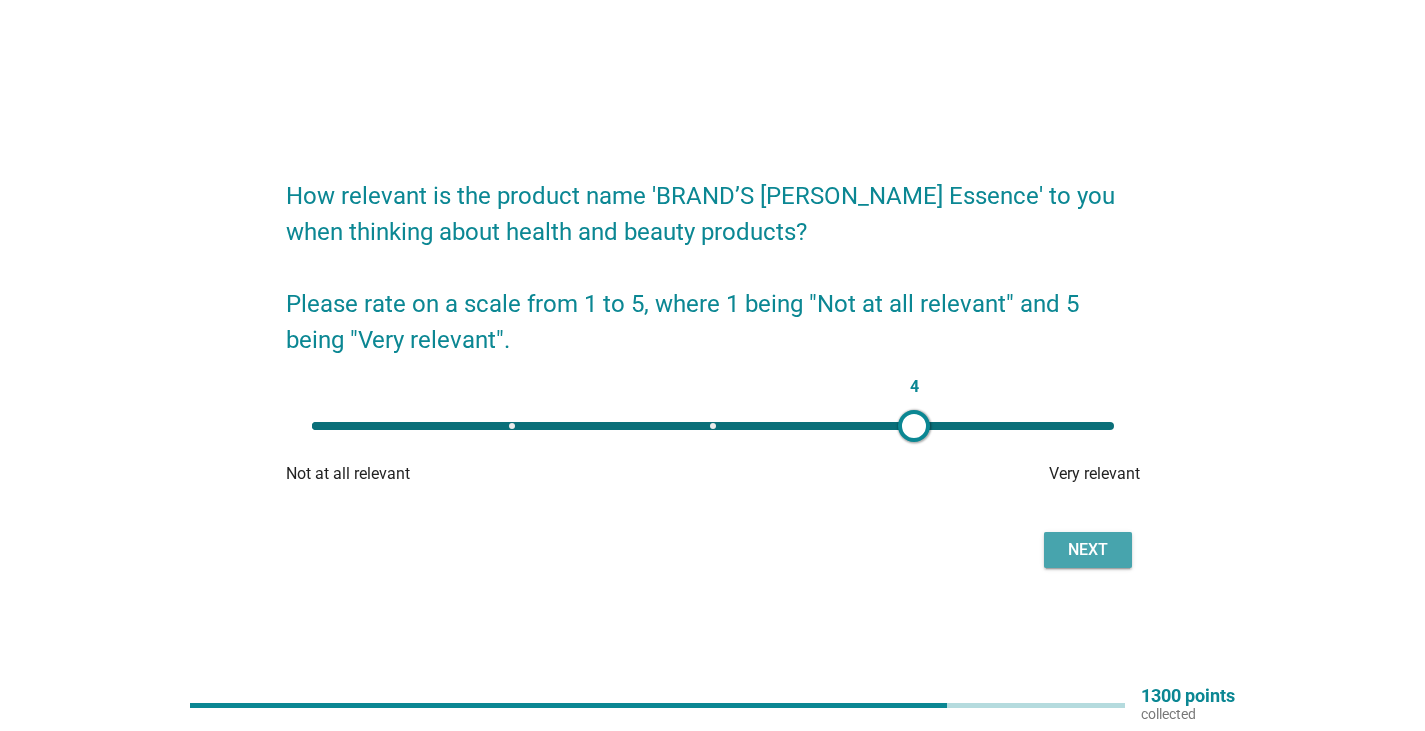 click on "Next" at bounding box center [1088, 550] 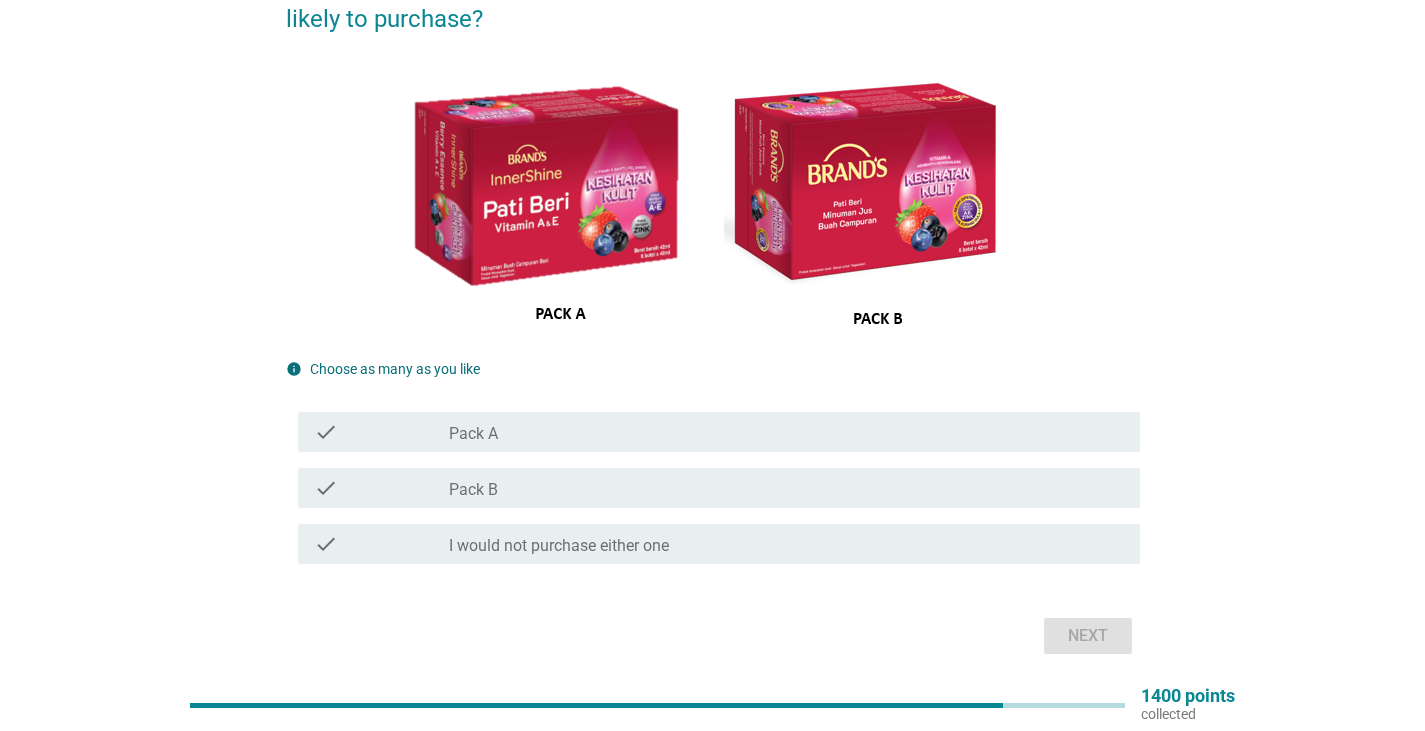 scroll, scrollTop: 216, scrollLeft: 0, axis: vertical 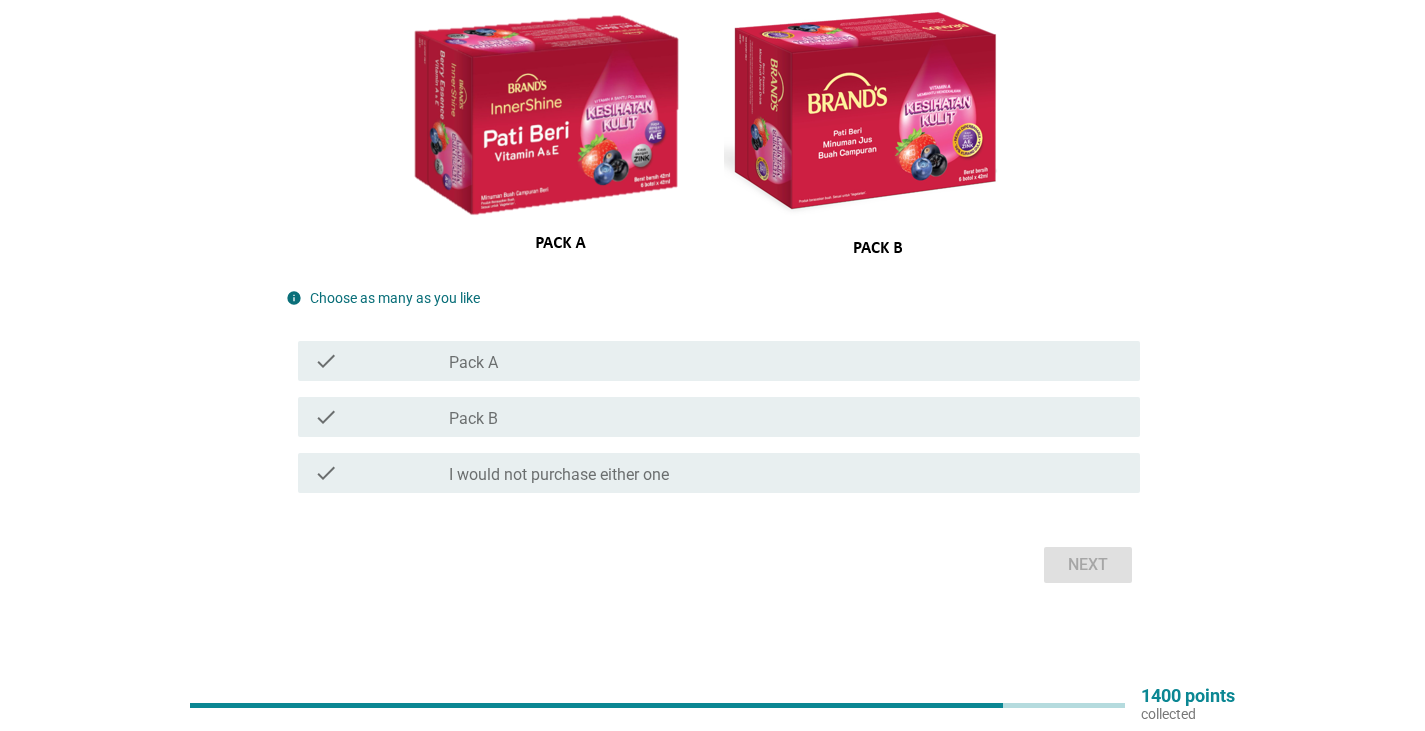 click on "check_box_outline_blank Pack A" at bounding box center (786, 361) 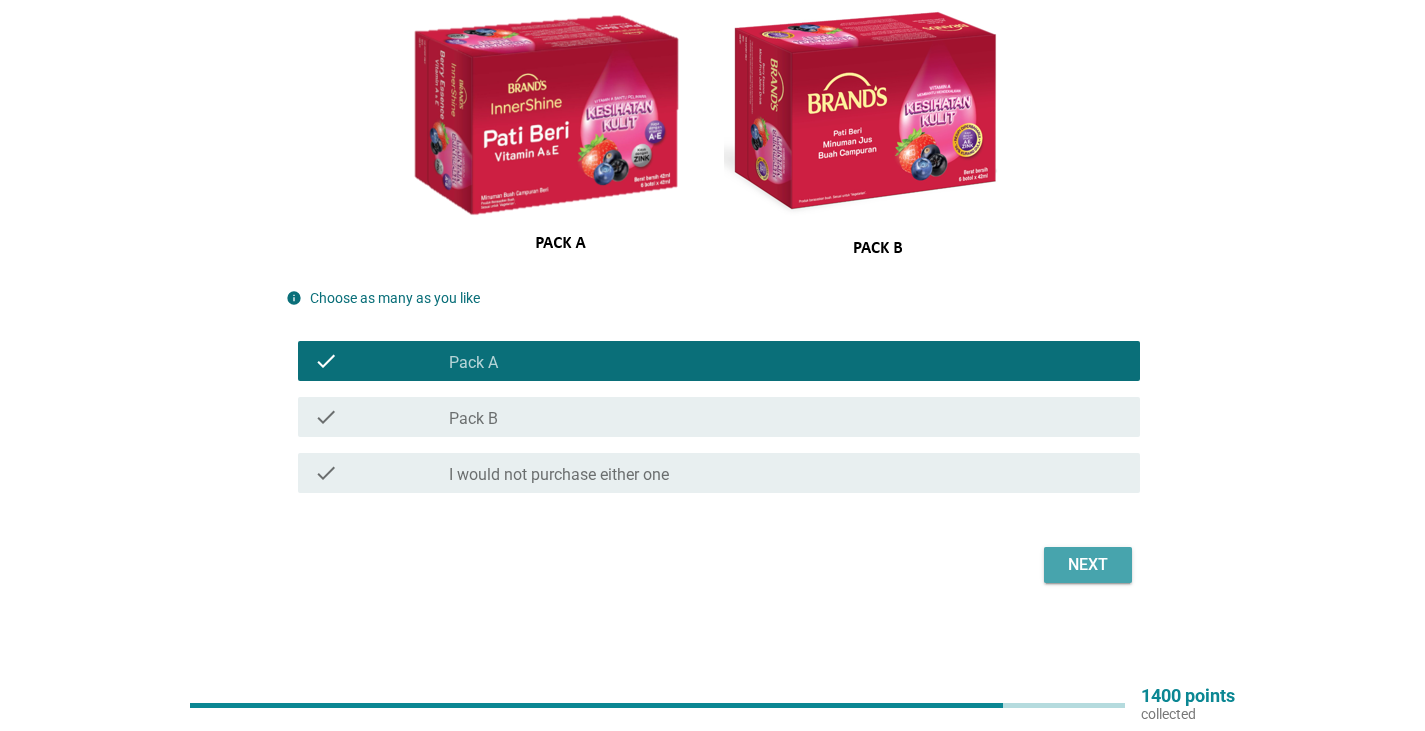 click on "Next" at bounding box center [1088, 565] 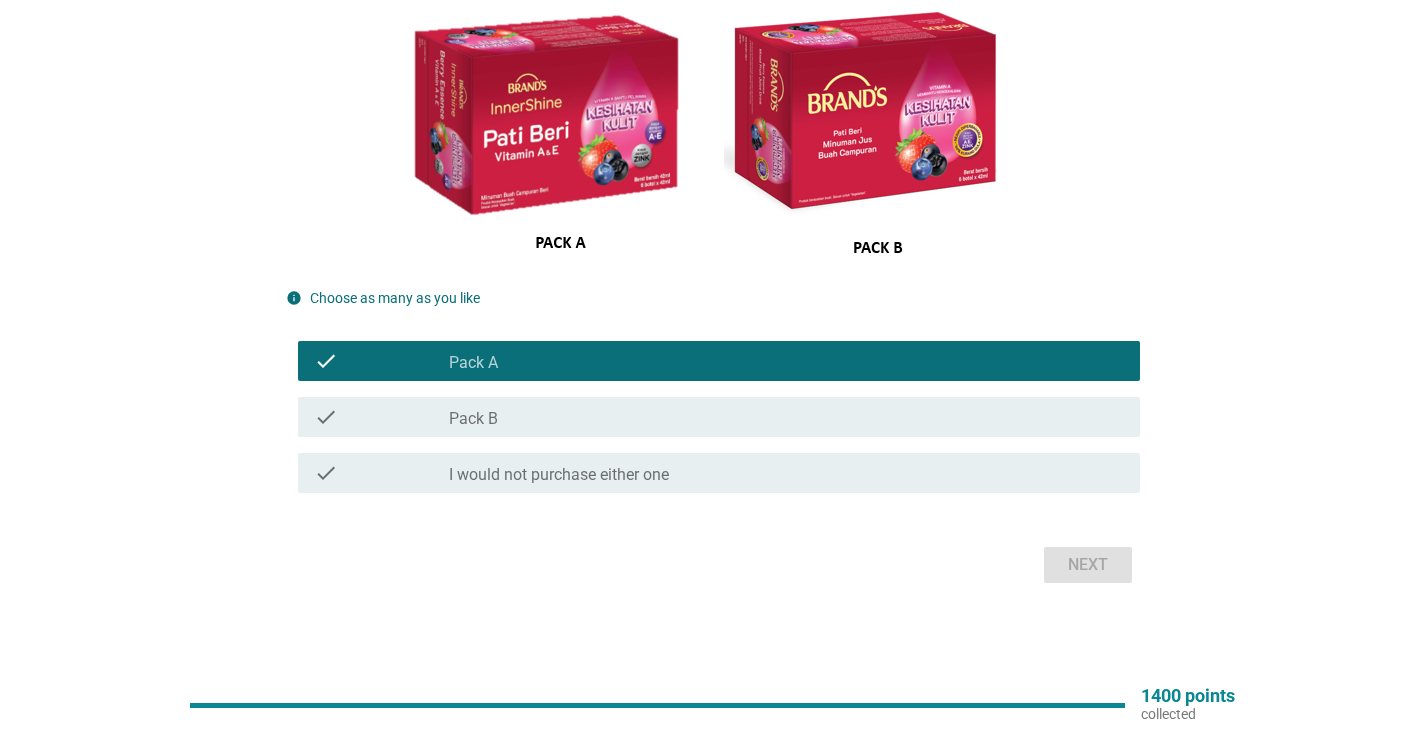 scroll, scrollTop: 0, scrollLeft: 0, axis: both 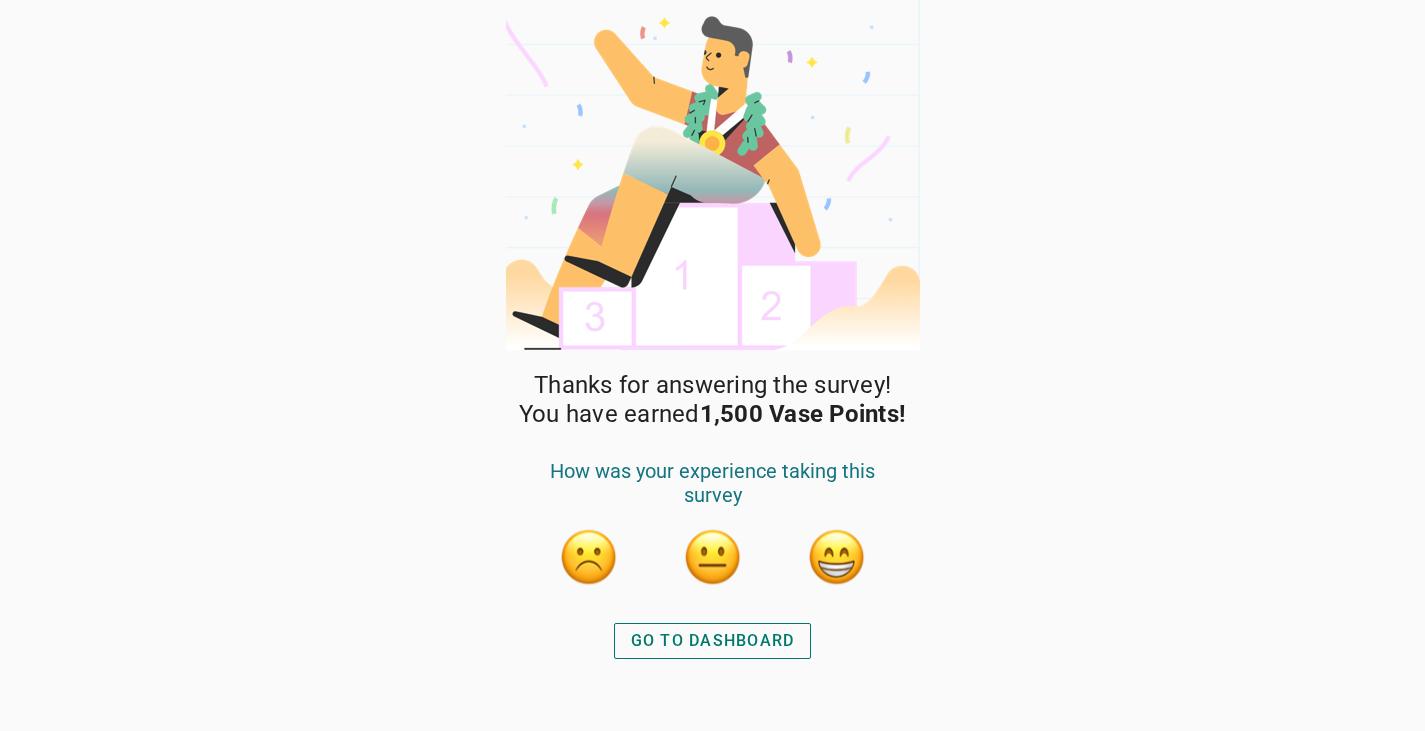 click on "GO TO DASHBOARD" at bounding box center (713, 641) 